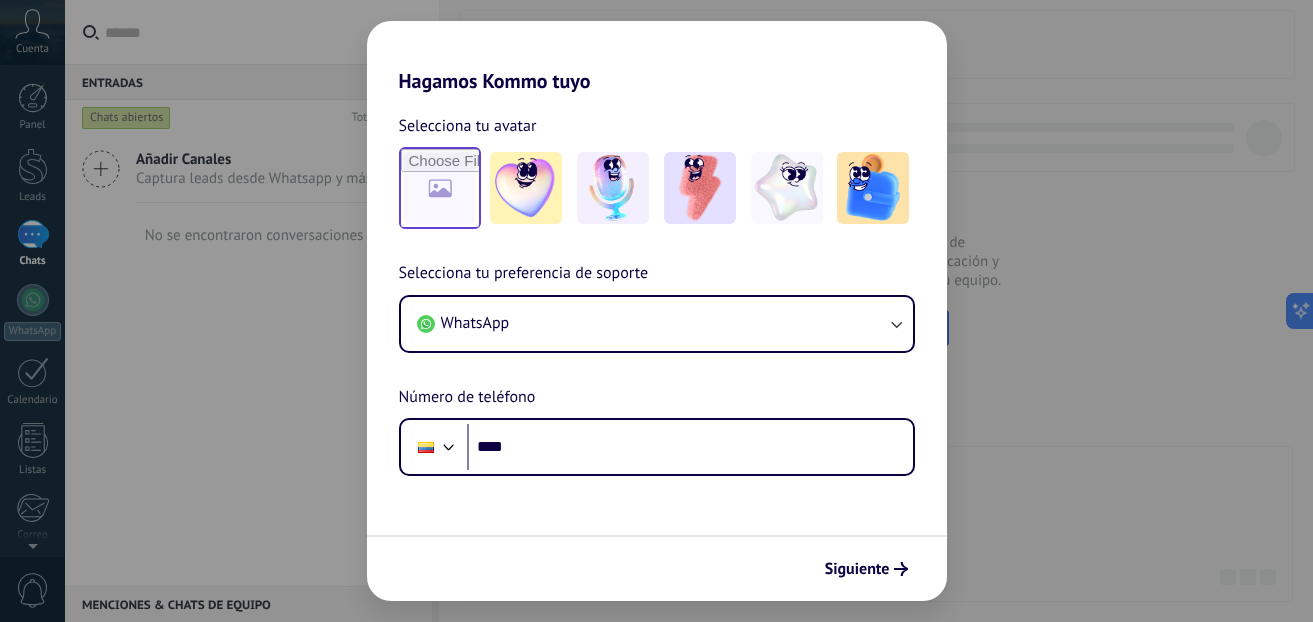 scroll, scrollTop: 0, scrollLeft: 0, axis: both 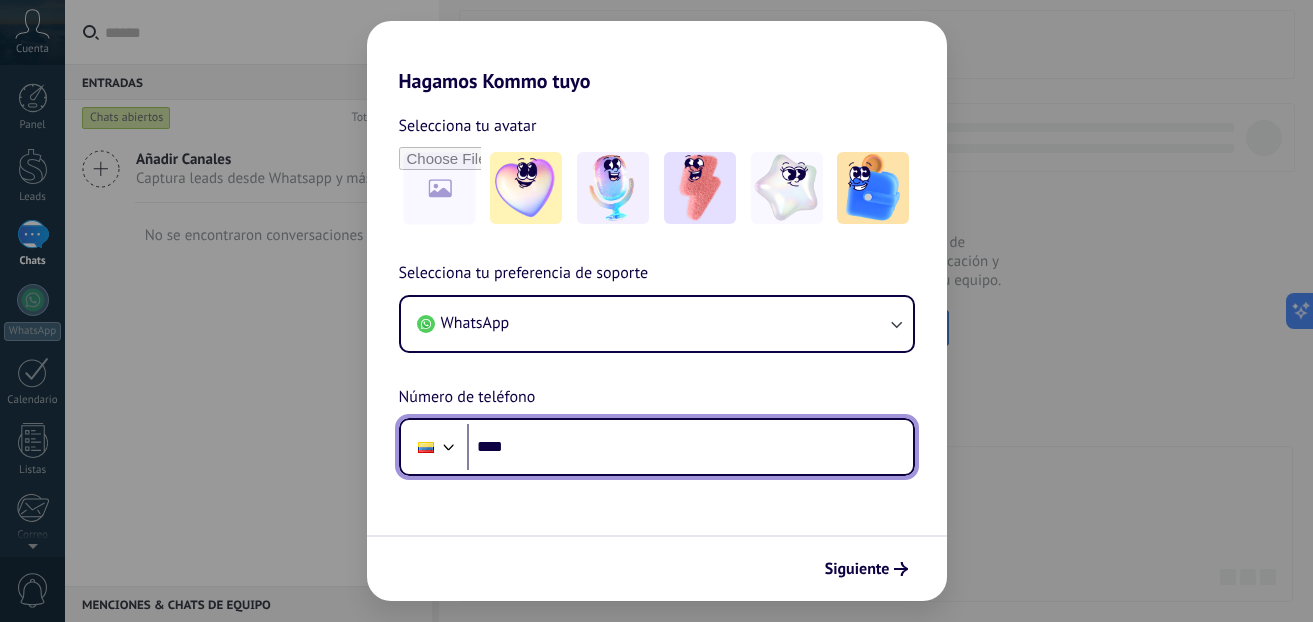 click on "****" at bounding box center [690, 447] 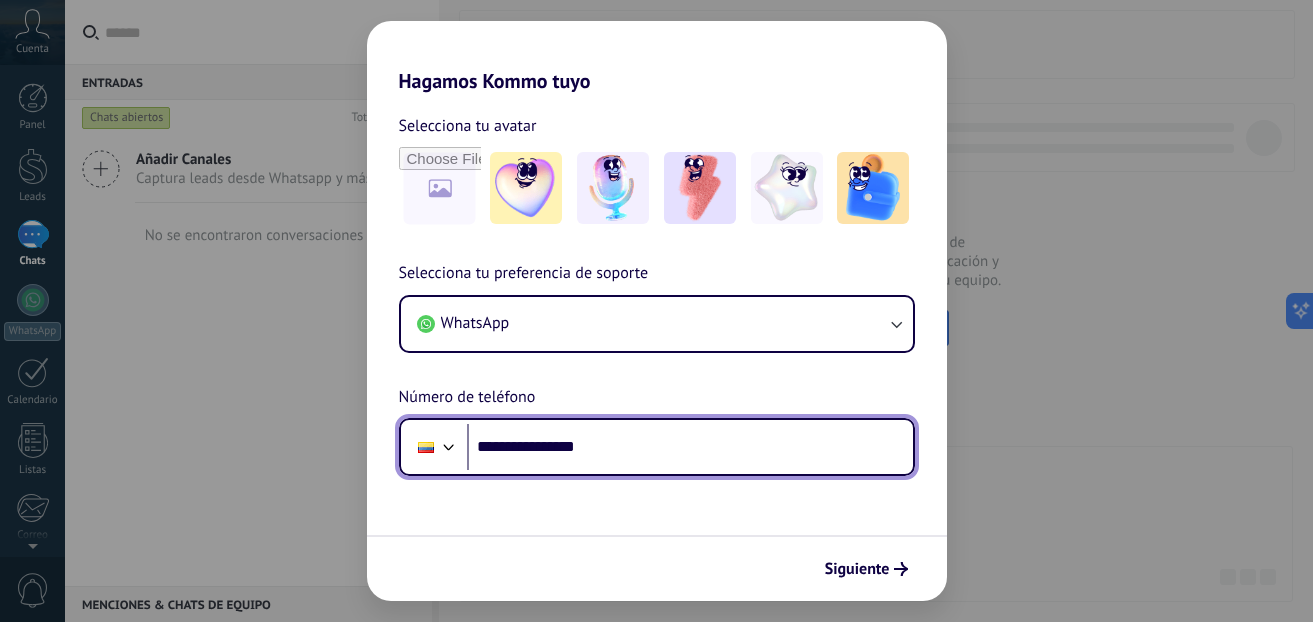 type on "**********" 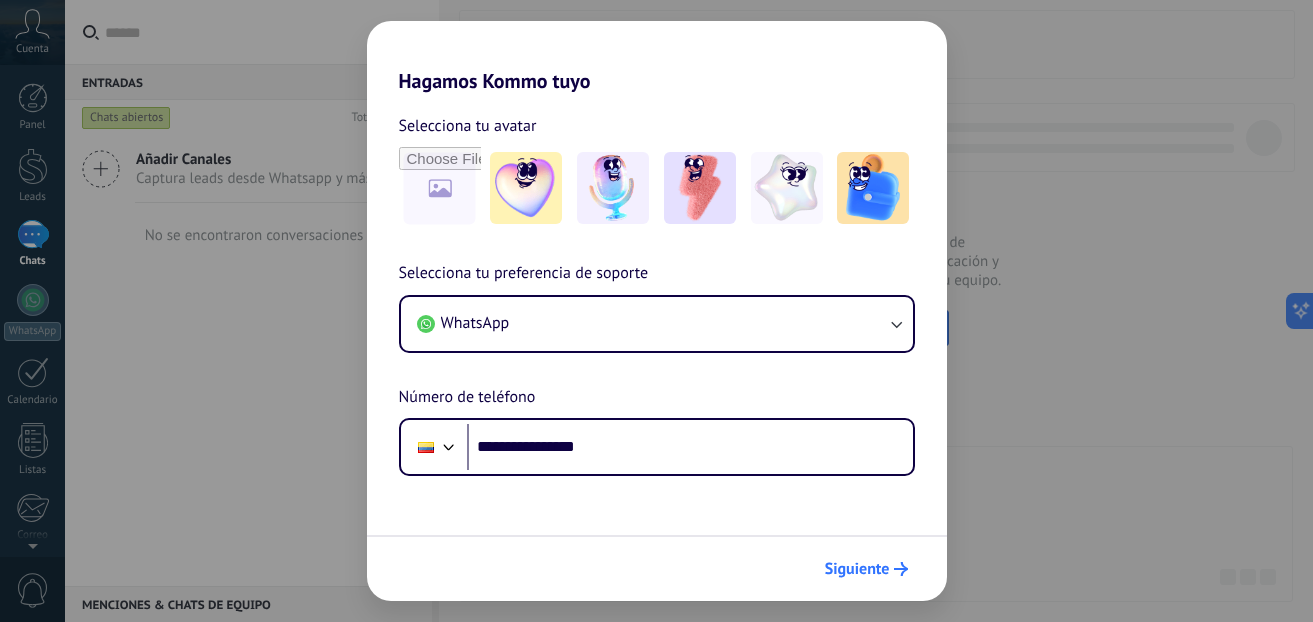 click on "Siguiente" at bounding box center (857, 569) 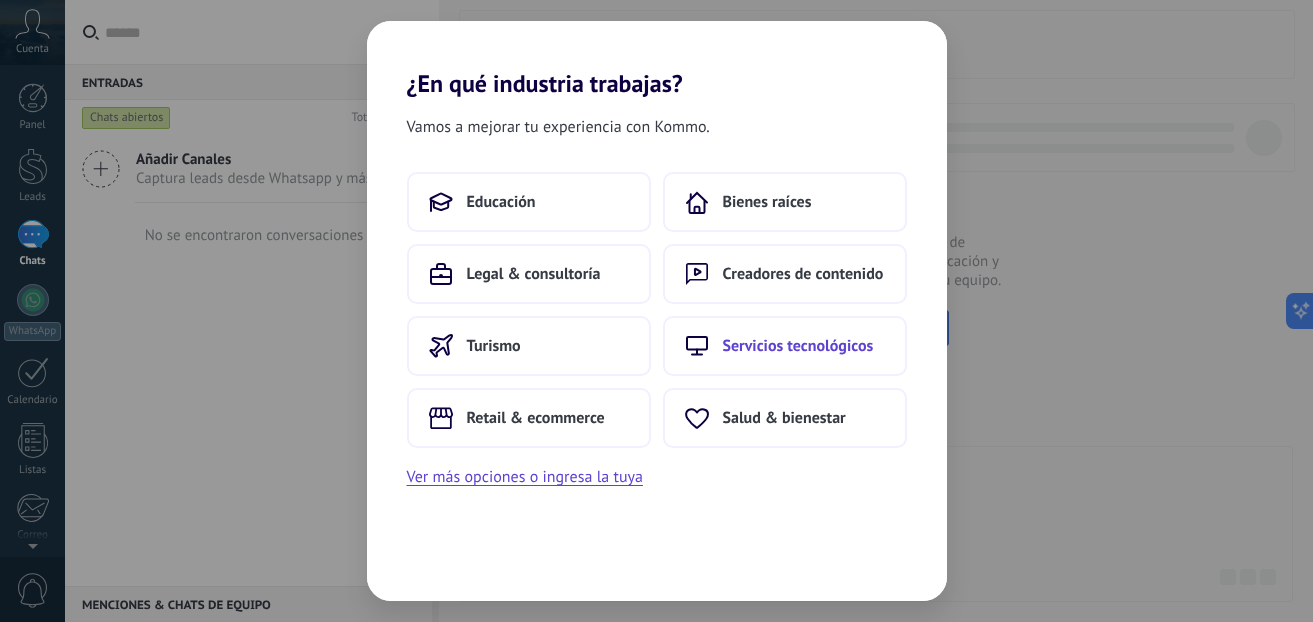 click on "Servicios tecnológicos" at bounding box center [798, 346] 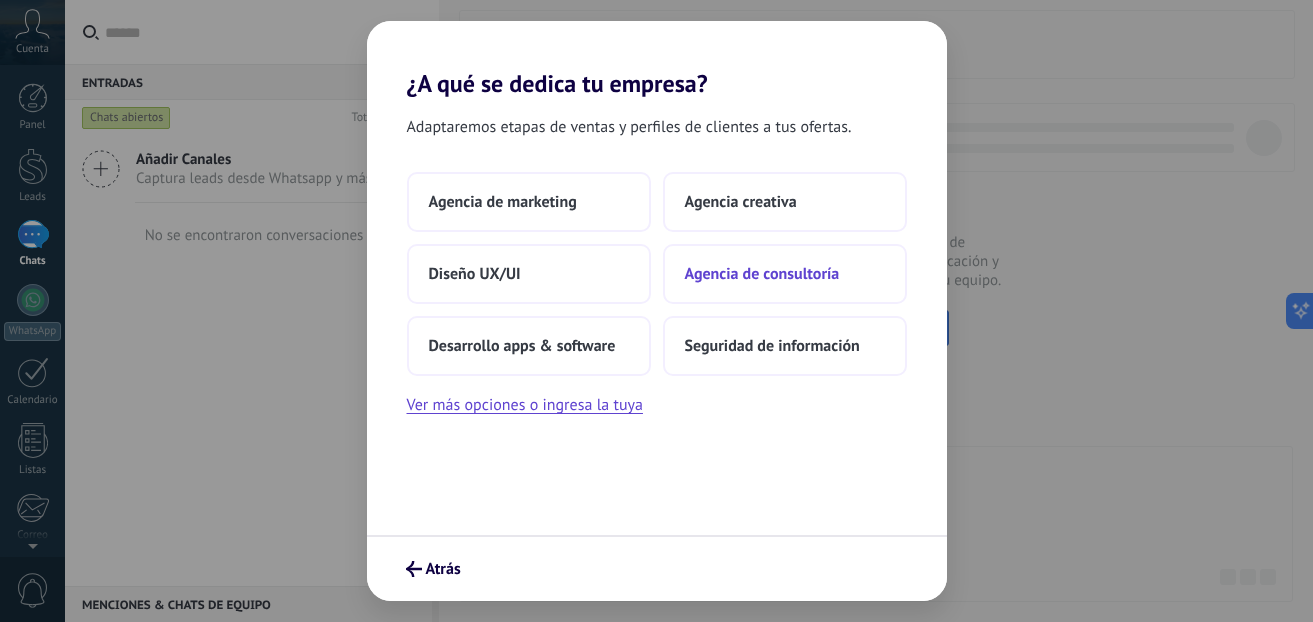 click on "Agencia de consultoría" at bounding box center (762, 274) 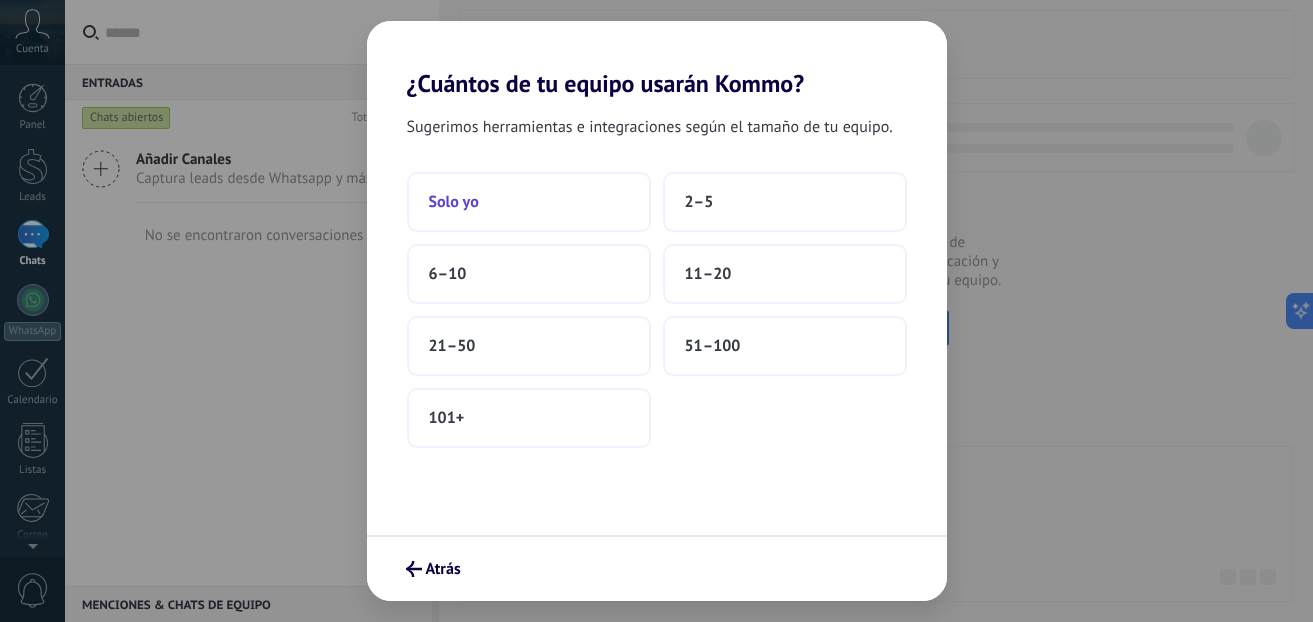 click on "Solo yo" at bounding box center [529, 202] 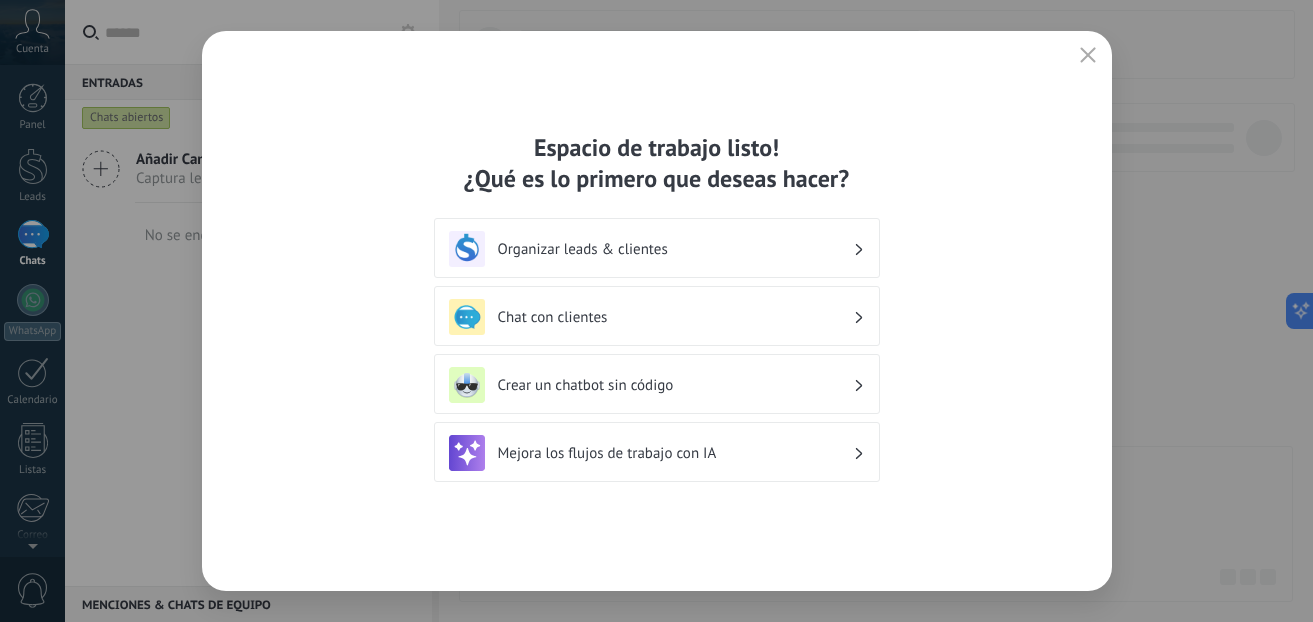 click on "Chat con clientes" at bounding box center [675, 317] 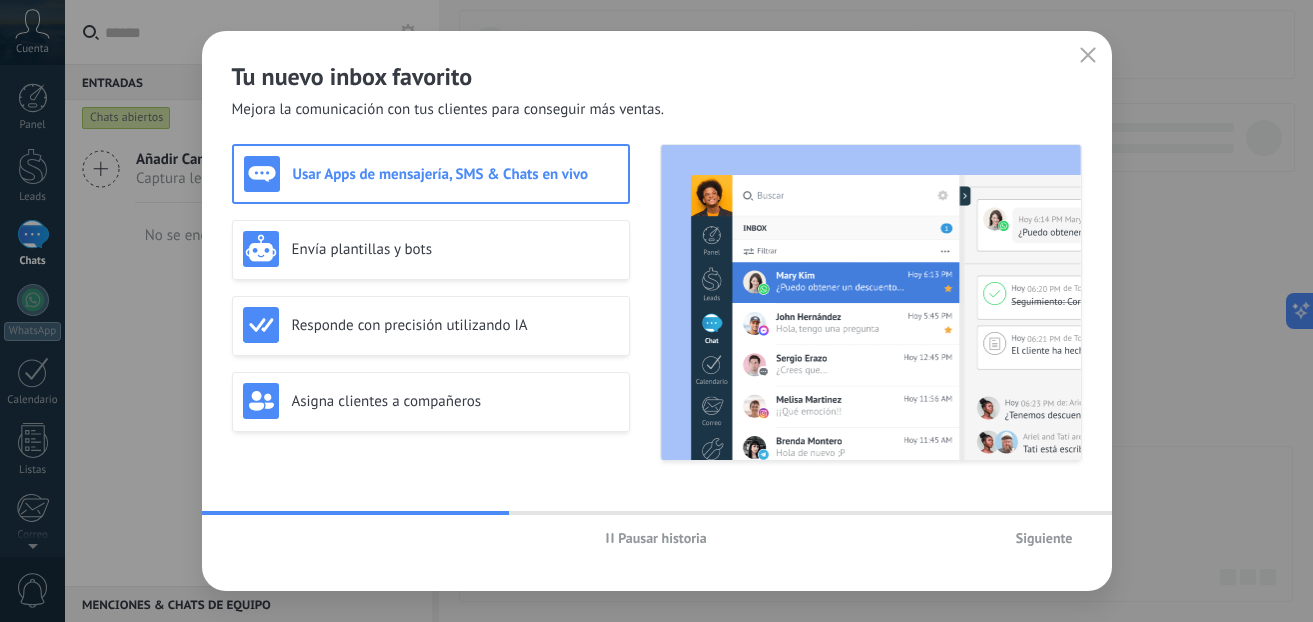 click on "Pausar historia" at bounding box center [656, 538] 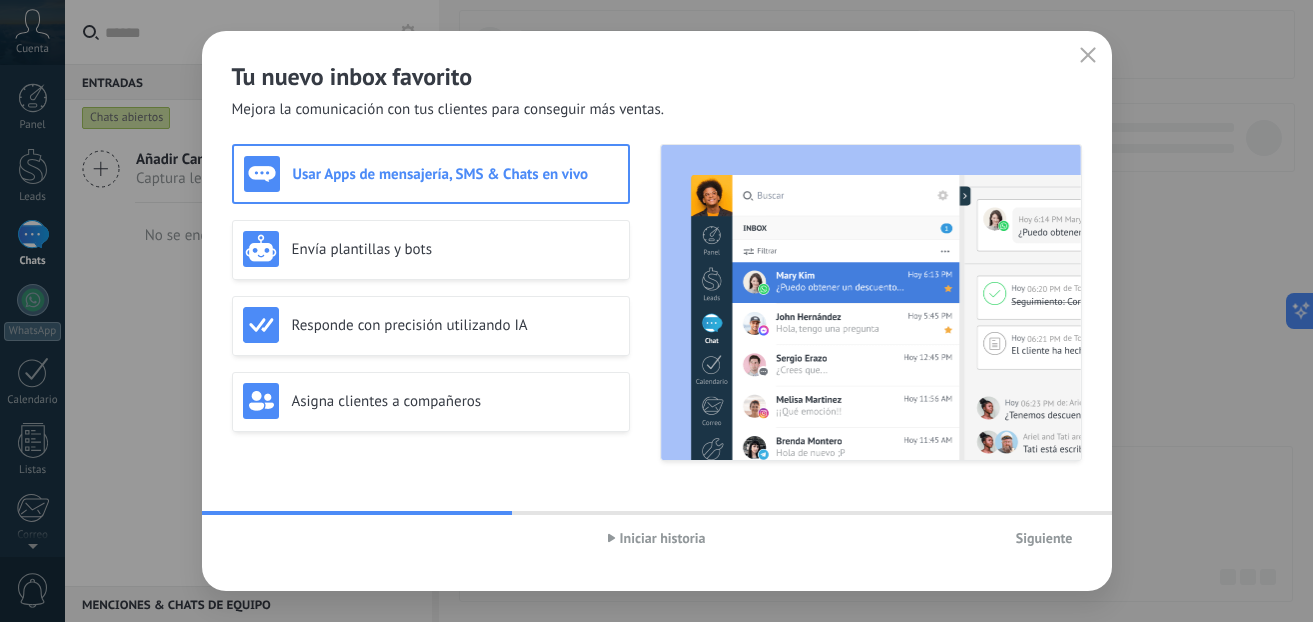 click on "Iniciar historia" at bounding box center (657, 538) 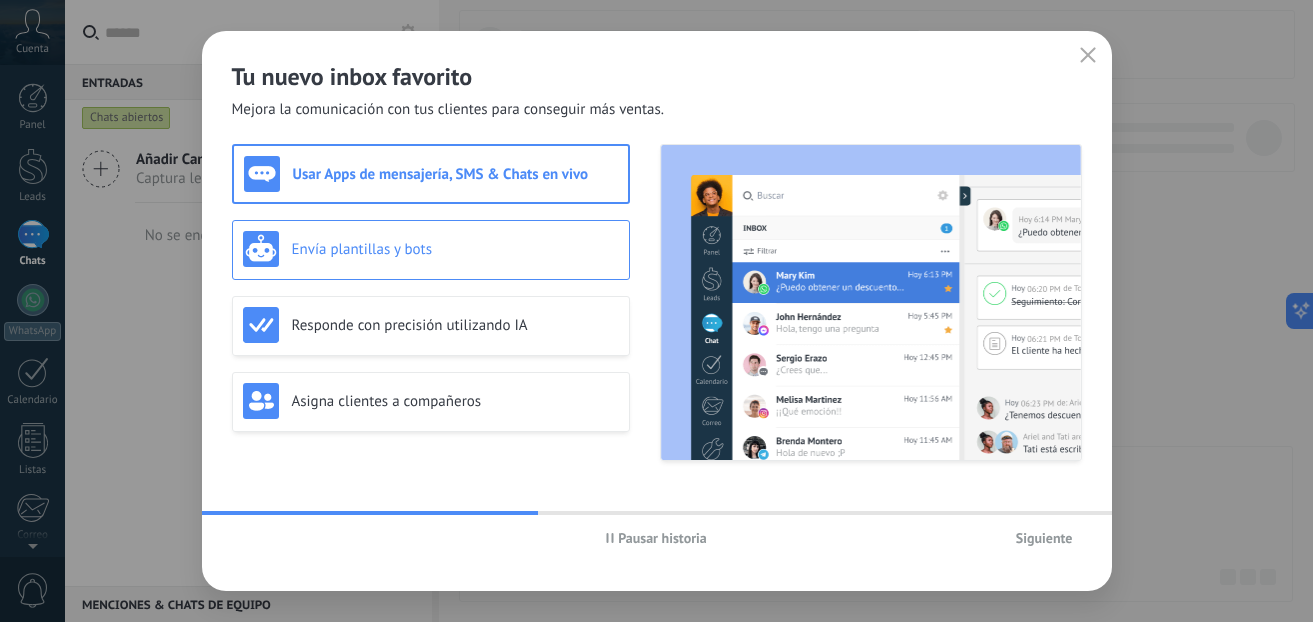 click on "Envía plantillas y bots" at bounding box center [455, 249] 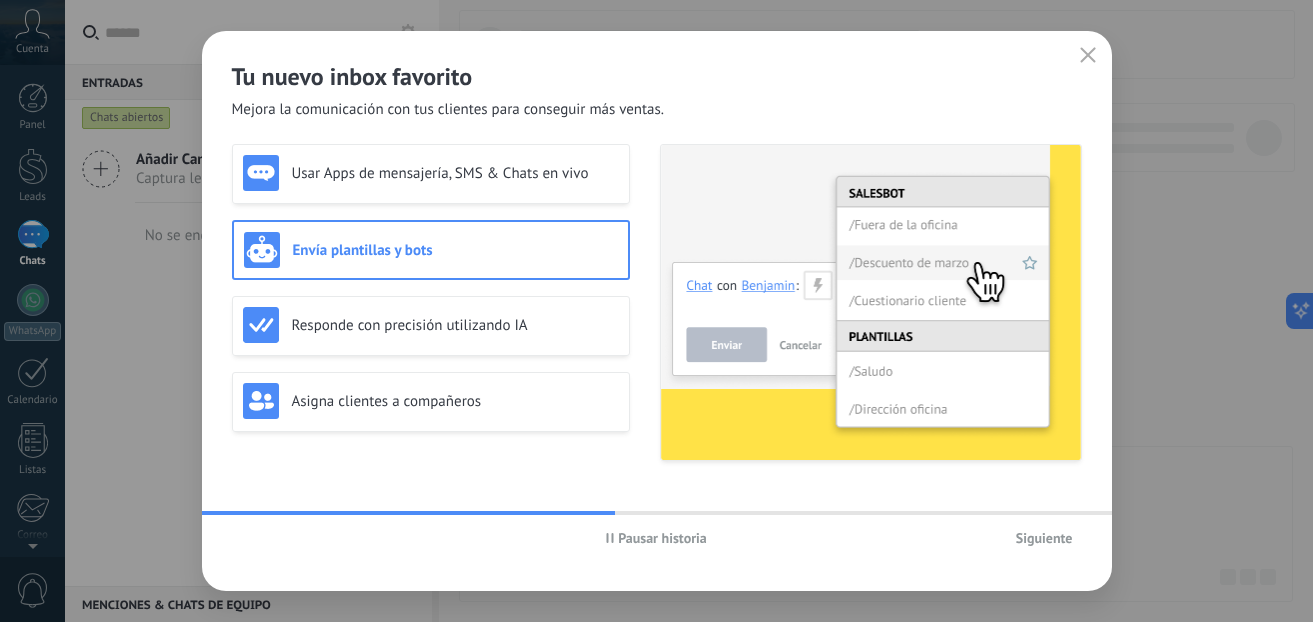 click on "Pausar historia" at bounding box center [662, 538] 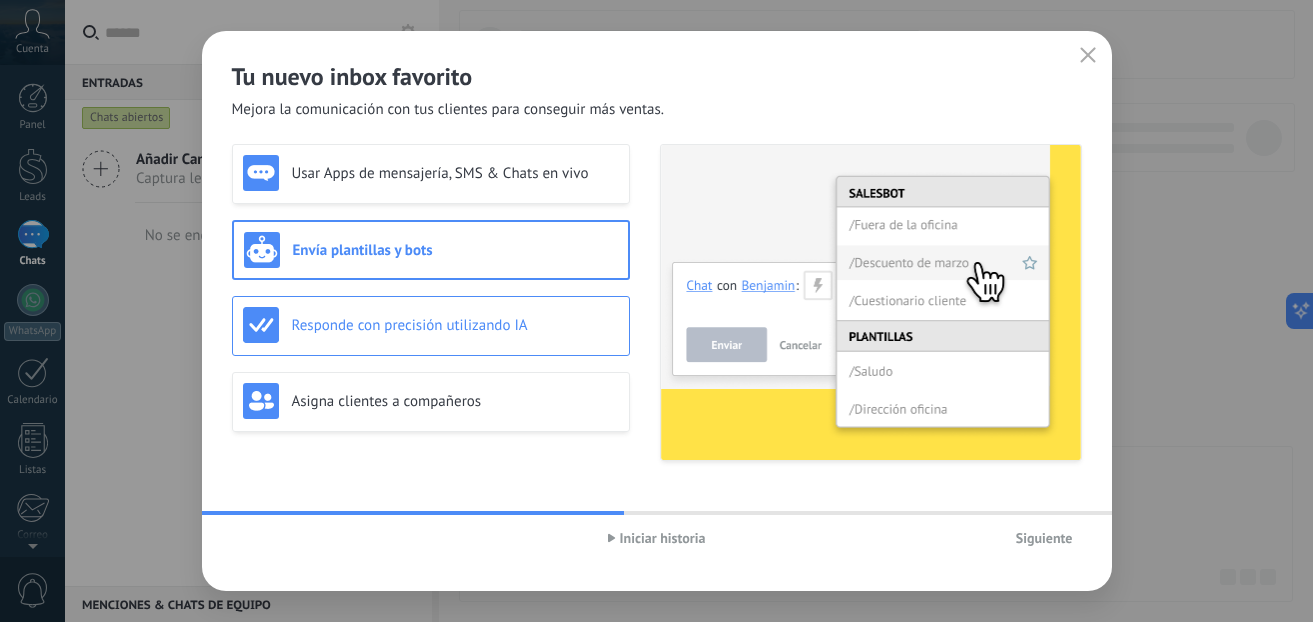 click on "Responde con precisión utilizando IA" at bounding box center (431, 325) 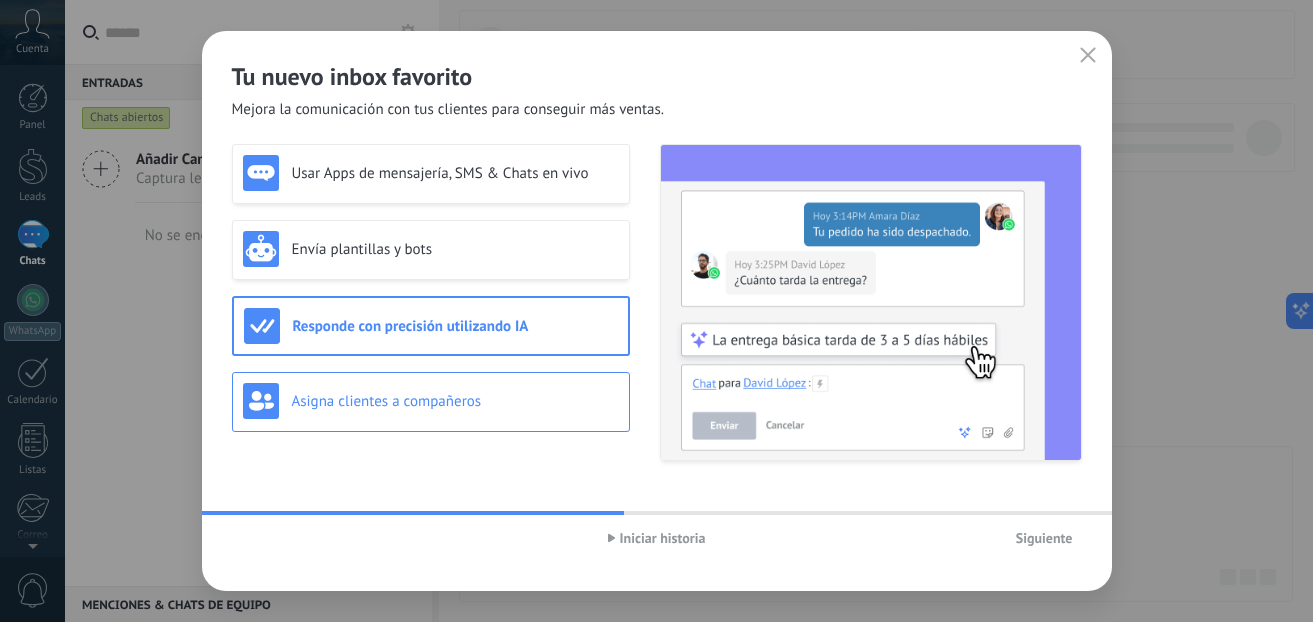 click on "Asigna clientes a compañeros" at bounding box center (431, 401) 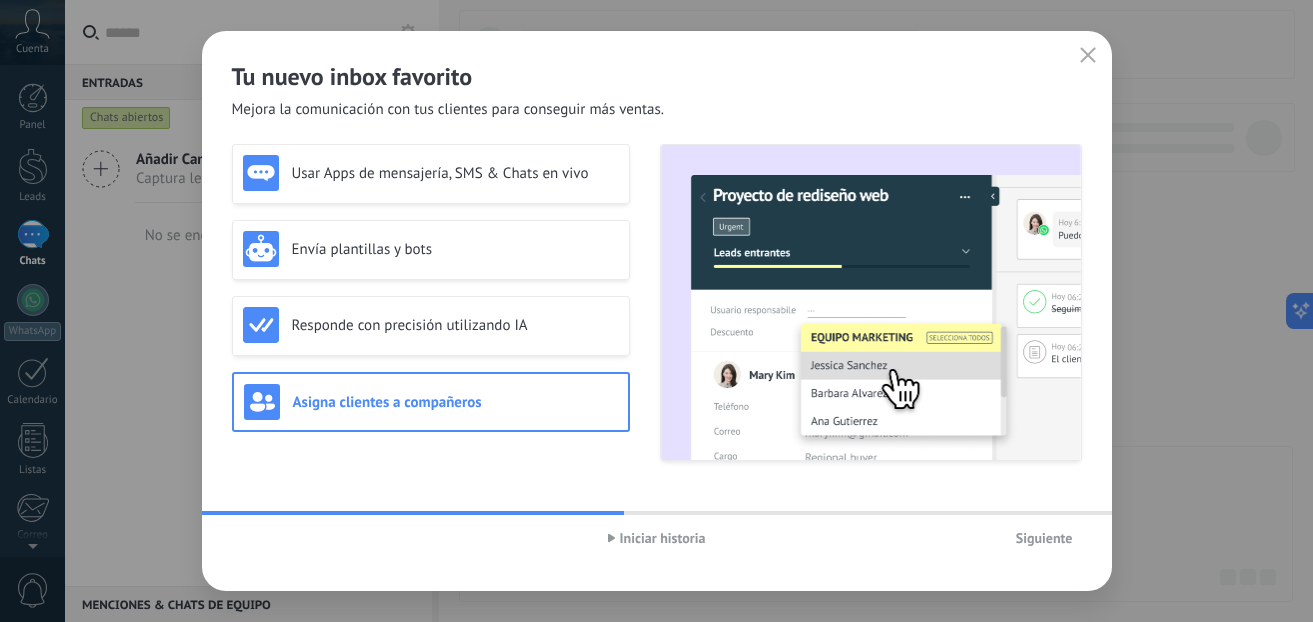 click on "Siguiente" at bounding box center [1044, 538] 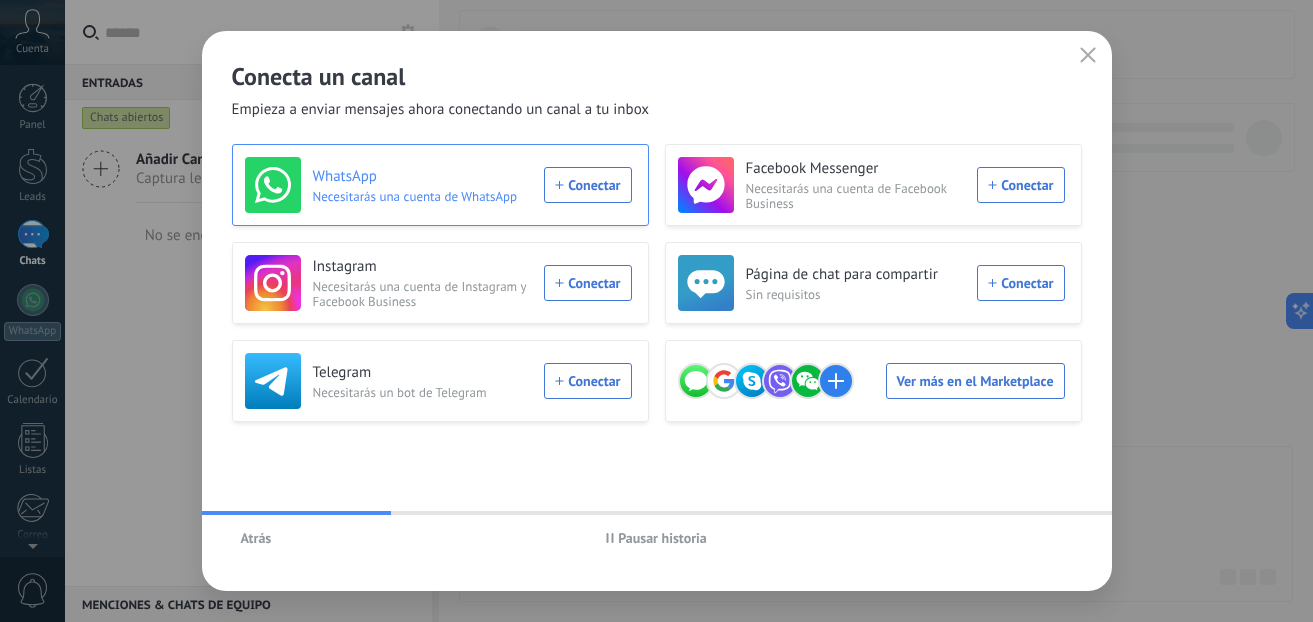 click on "WhatsApp Necesitarás una cuenta de WhatsApp Conectar" at bounding box center [438, 185] 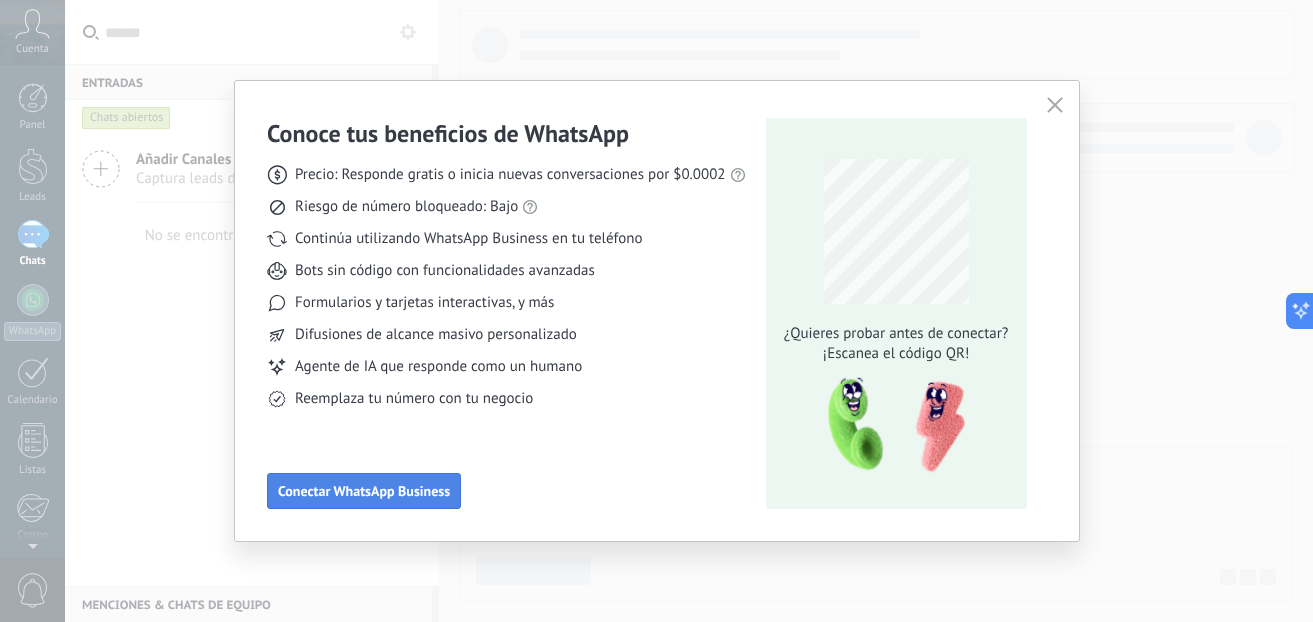 click on "Conectar WhatsApp Business" at bounding box center [364, 491] 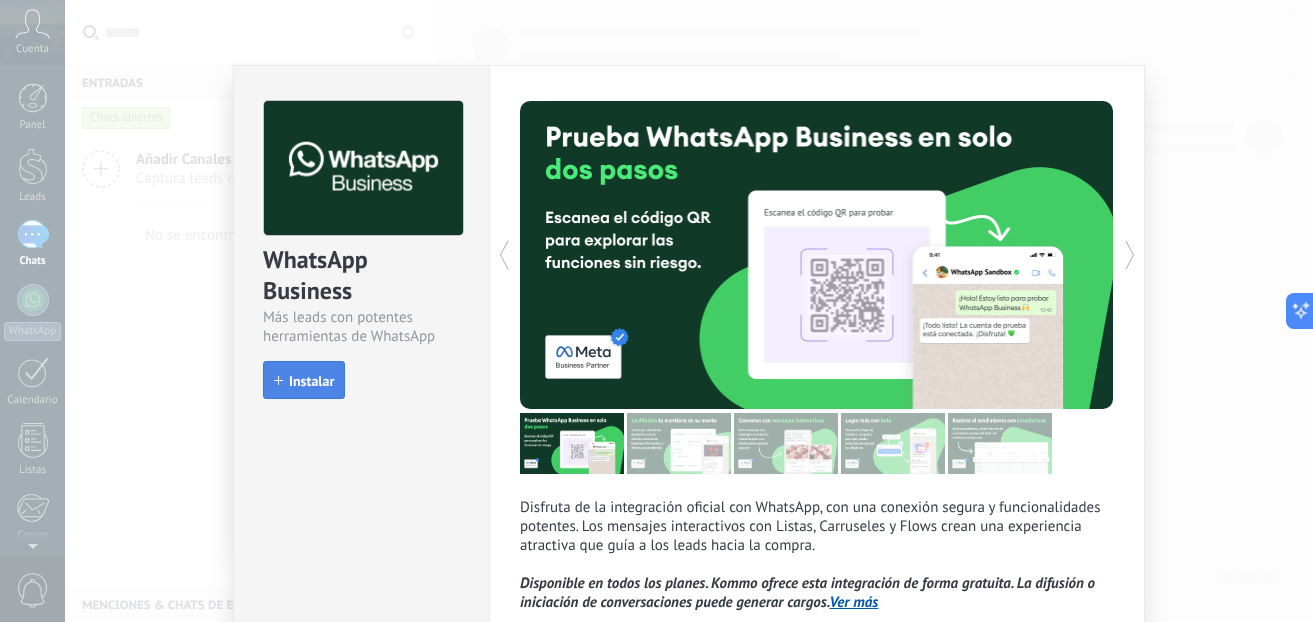 click on "Instalar" at bounding box center (311, 381) 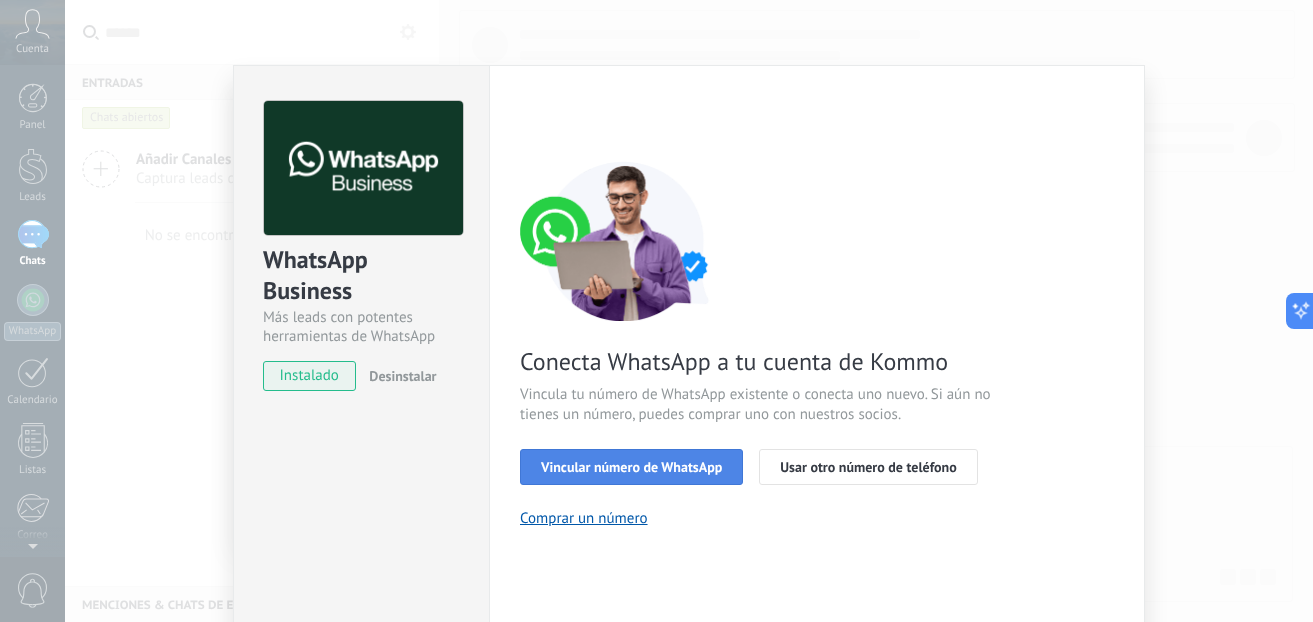 click on "Vincular número de WhatsApp" at bounding box center (631, 467) 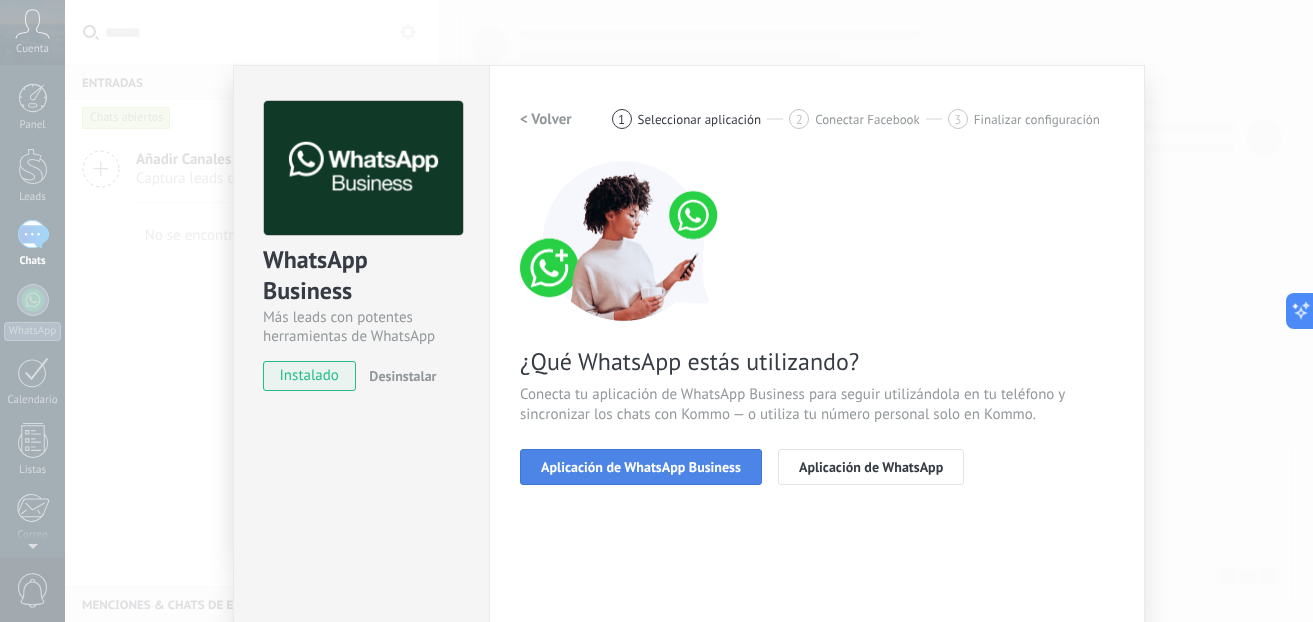 click on "Aplicación de WhatsApp Business" at bounding box center (641, 467) 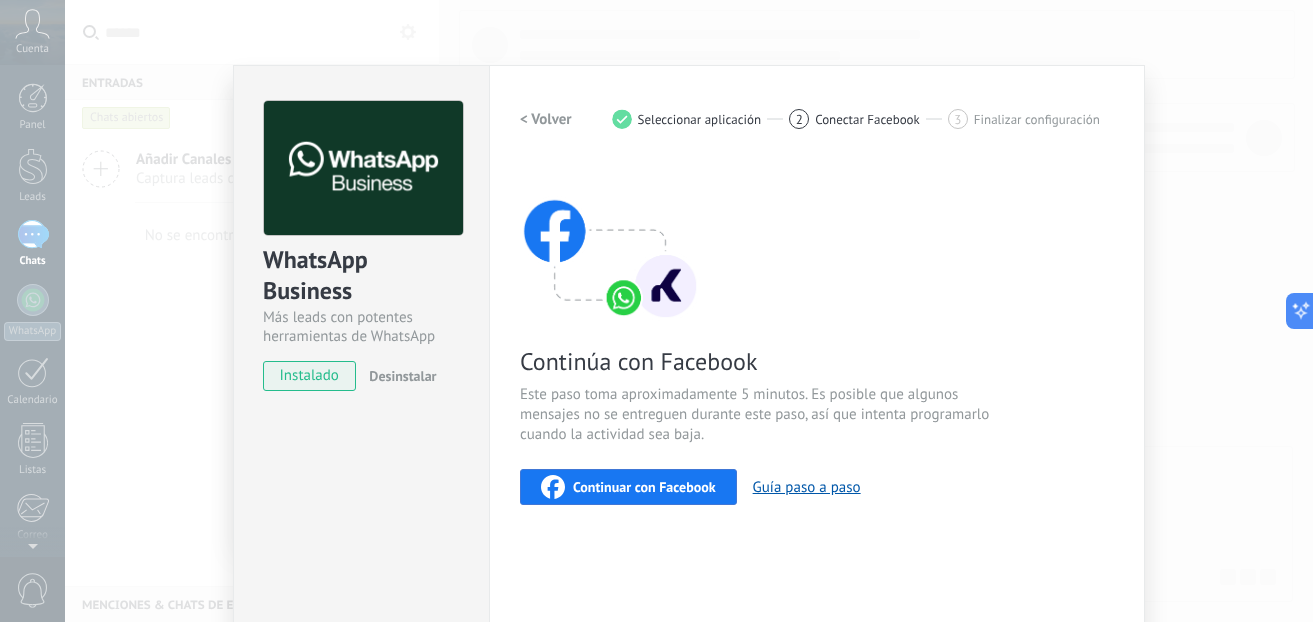 click on "Continuar con Facebook" at bounding box center [644, 487] 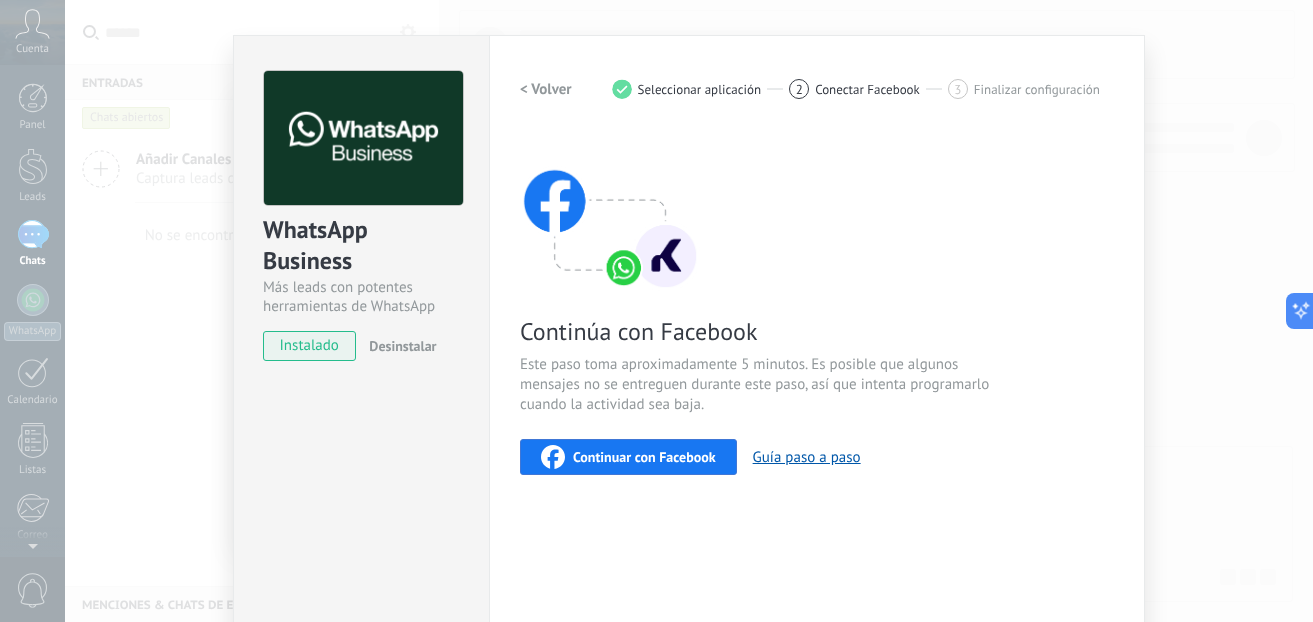 scroll, scrollTop: 0, scrollLeft: 0, axis: both 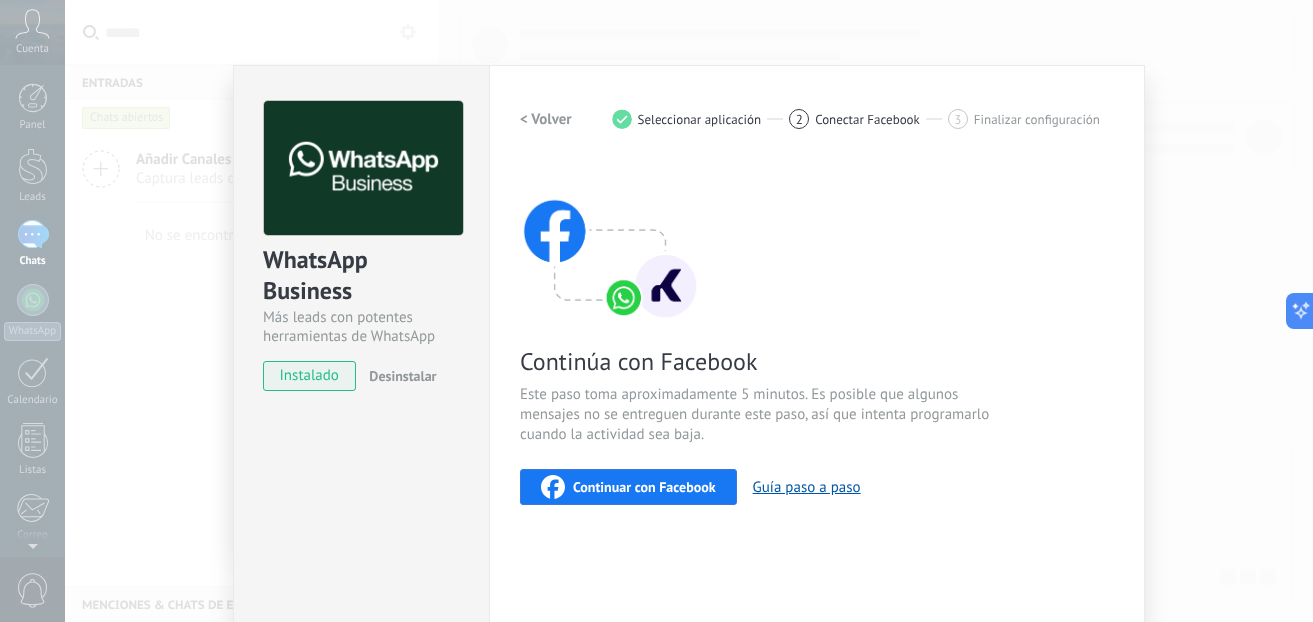 click on "1 Seleccionar aplicación" at bounding box center (701, 119) 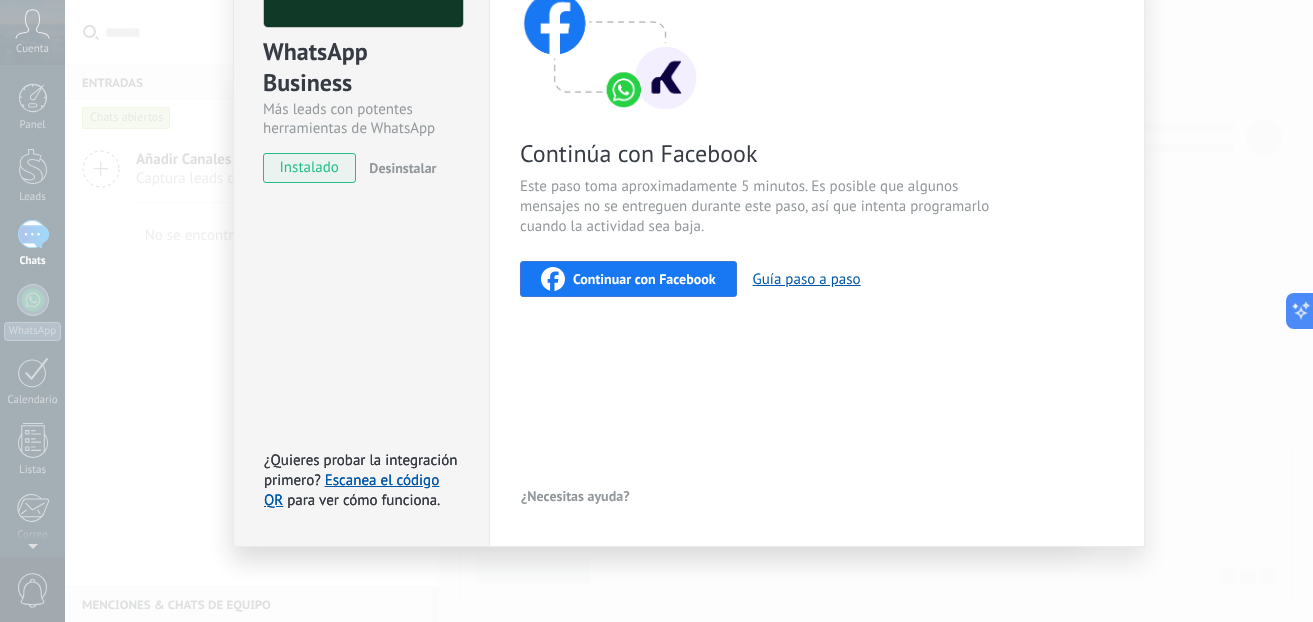 scroll, scrollTop: 0, scrollLeft: 0, axis: both 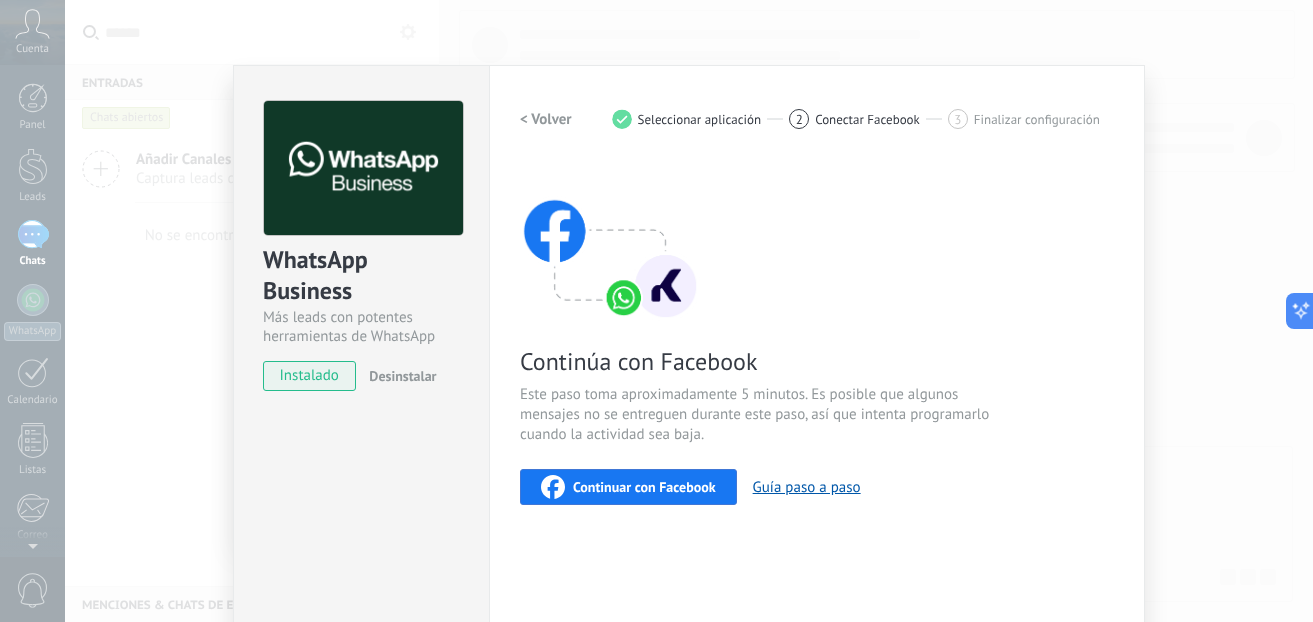 click on "< Volver" at bounding box center [546, 119] 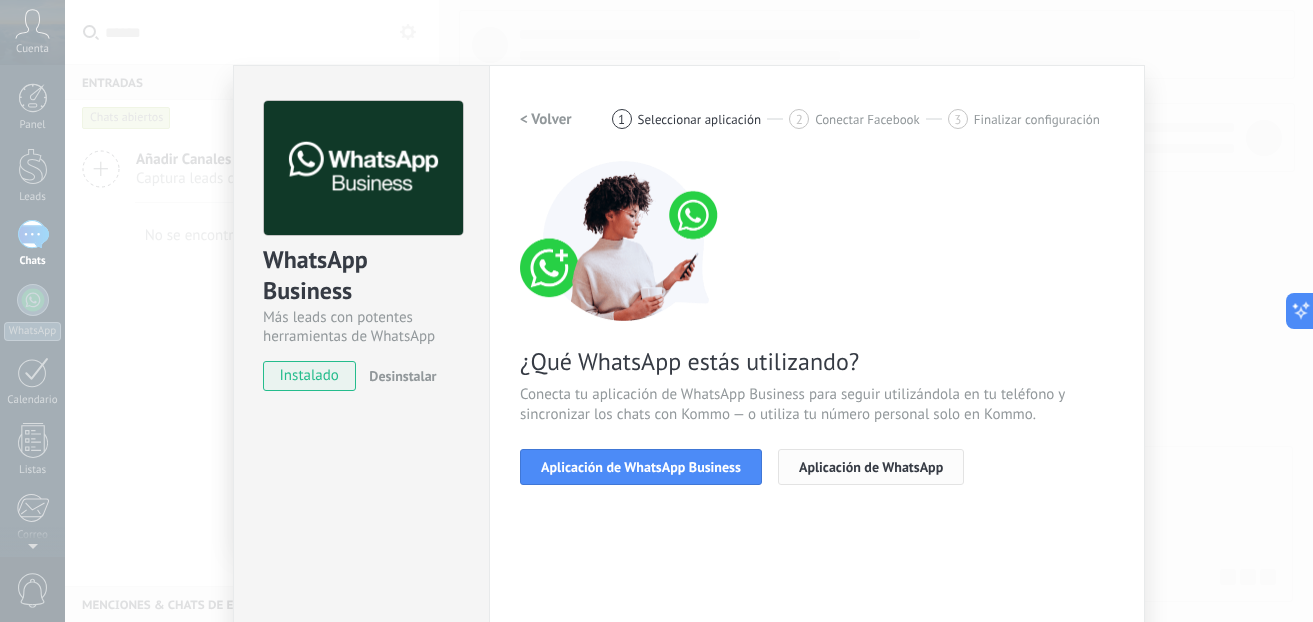 click on "Aplicación de WhatsApp" at bounding box center (871, 467) 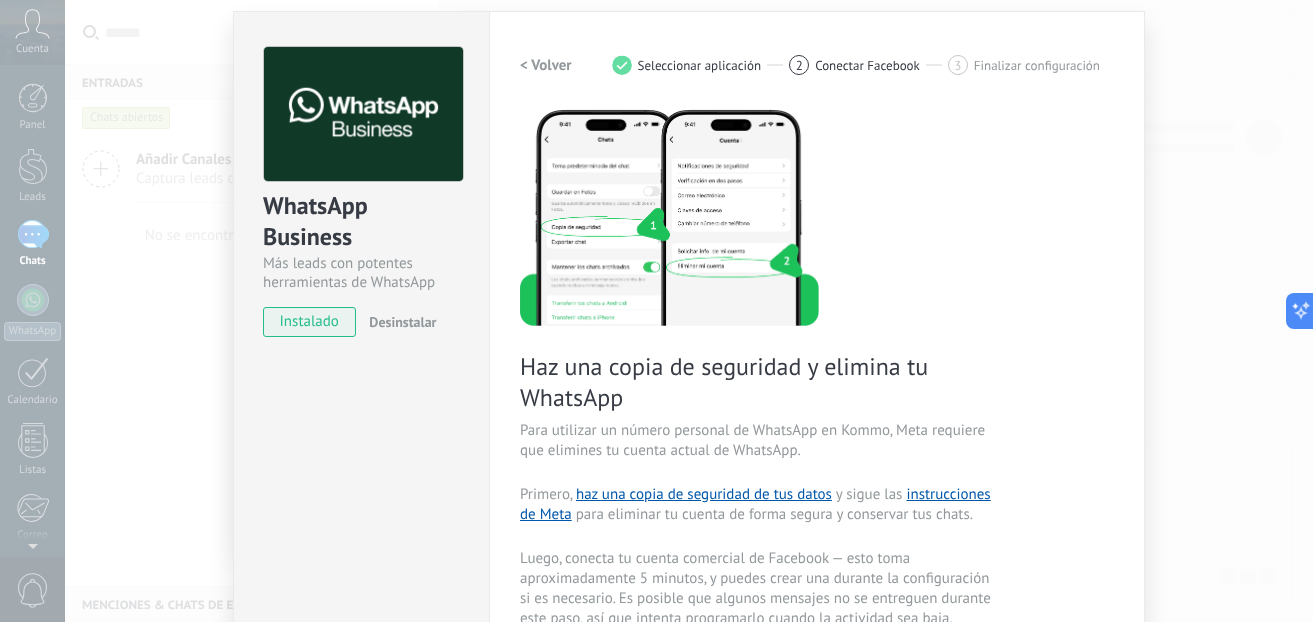 scroll, scrollTop: 34, scrollLeft: 0, axis: vertical 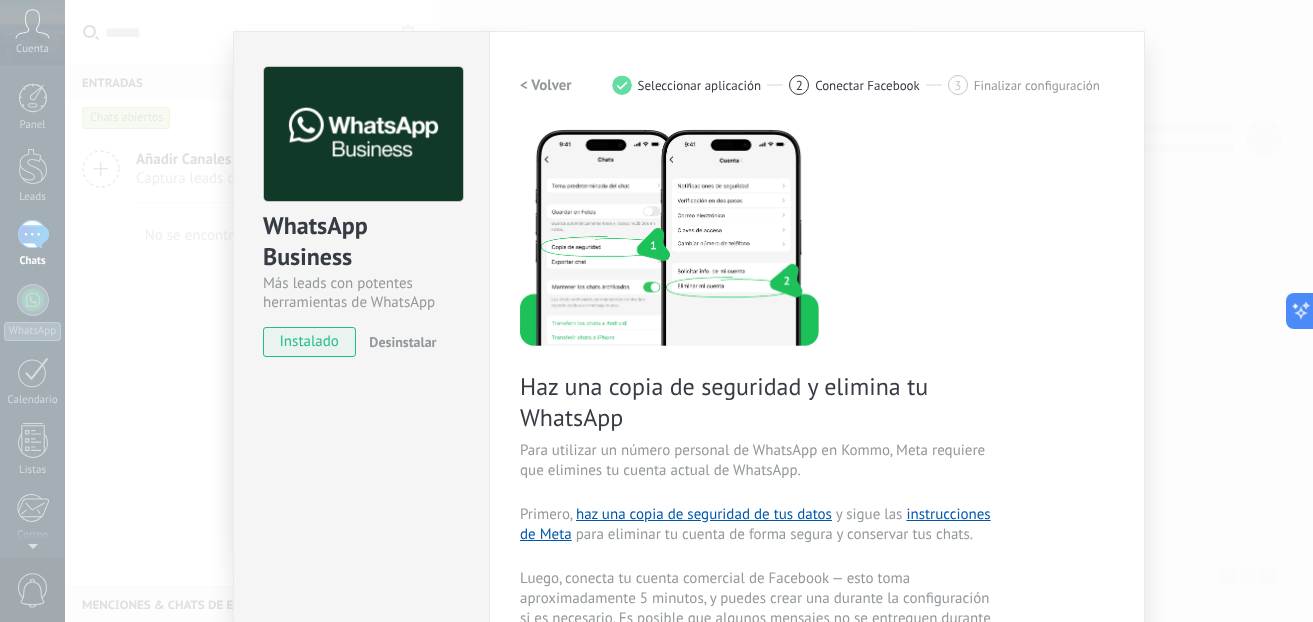 click on "< Volver" at bounding box center (546, 85) 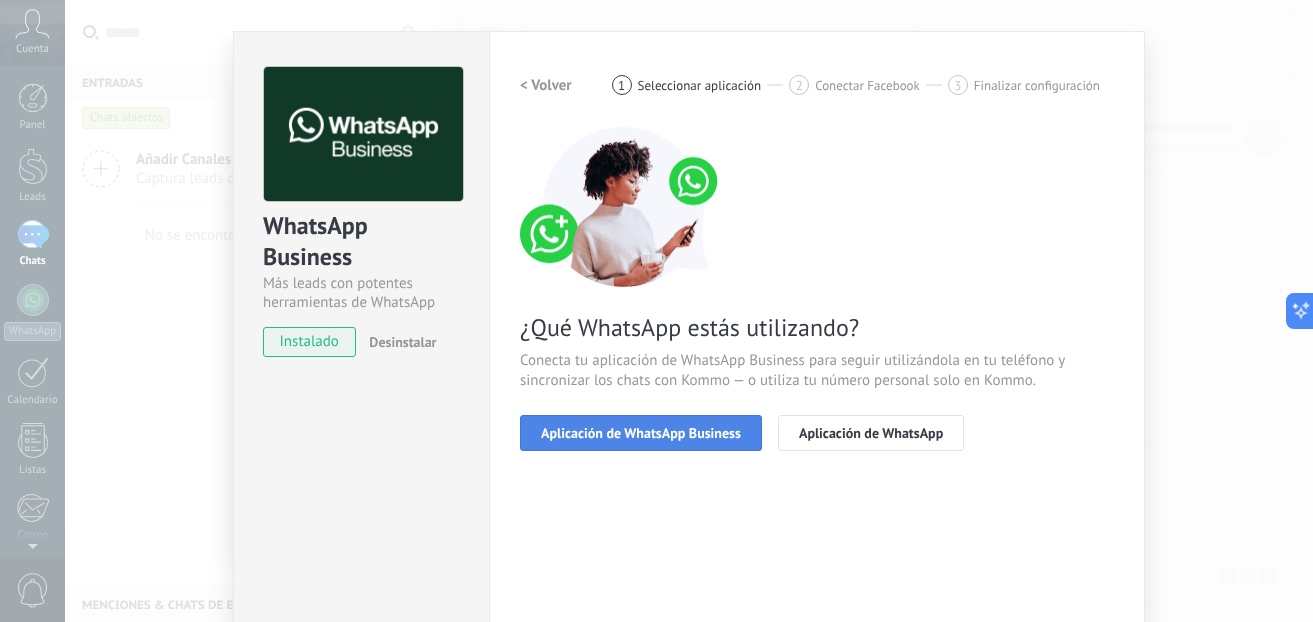 click on "Aplicación de WhatsApp Business" at bounding box center [641, 433] 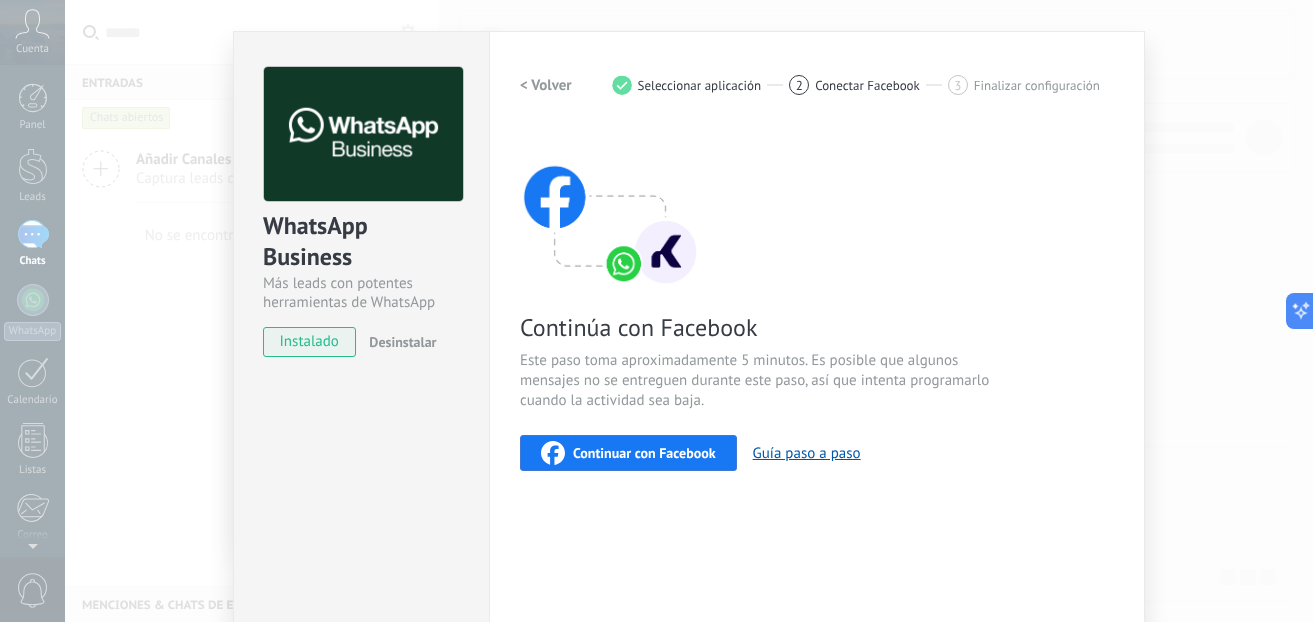 click on "Continuar con Facebook" at bounding box center [644, 453] 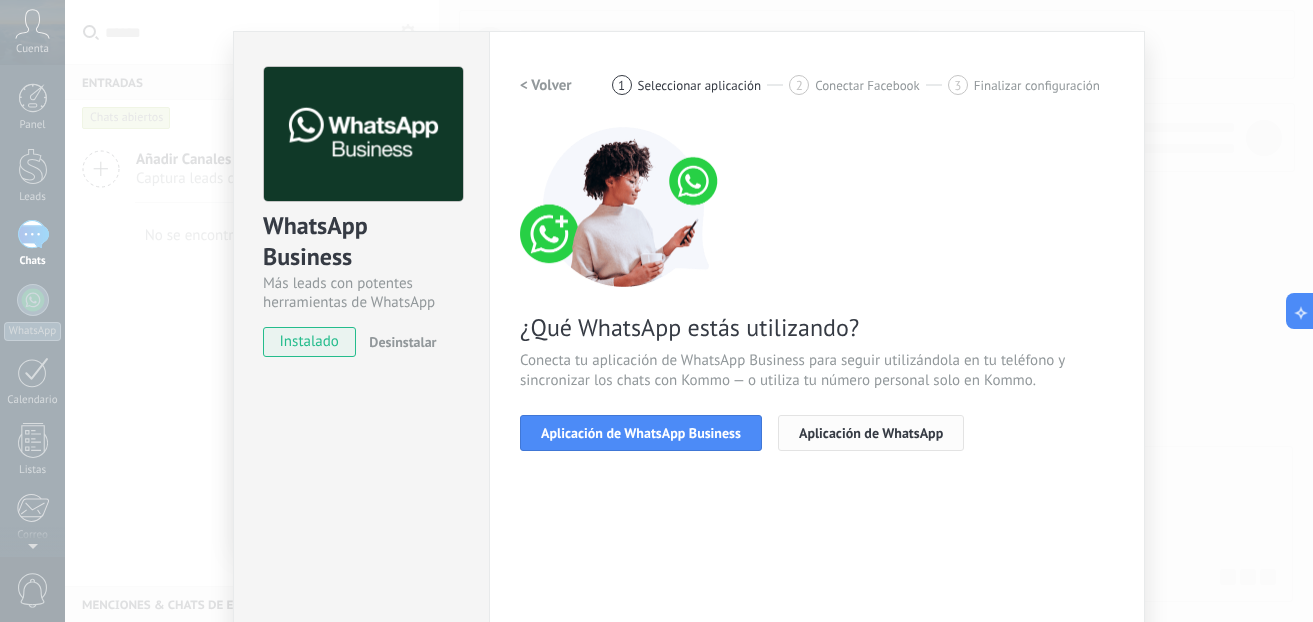 click on "Aplicación de WhatsApp" at bounding box center [871, 433] 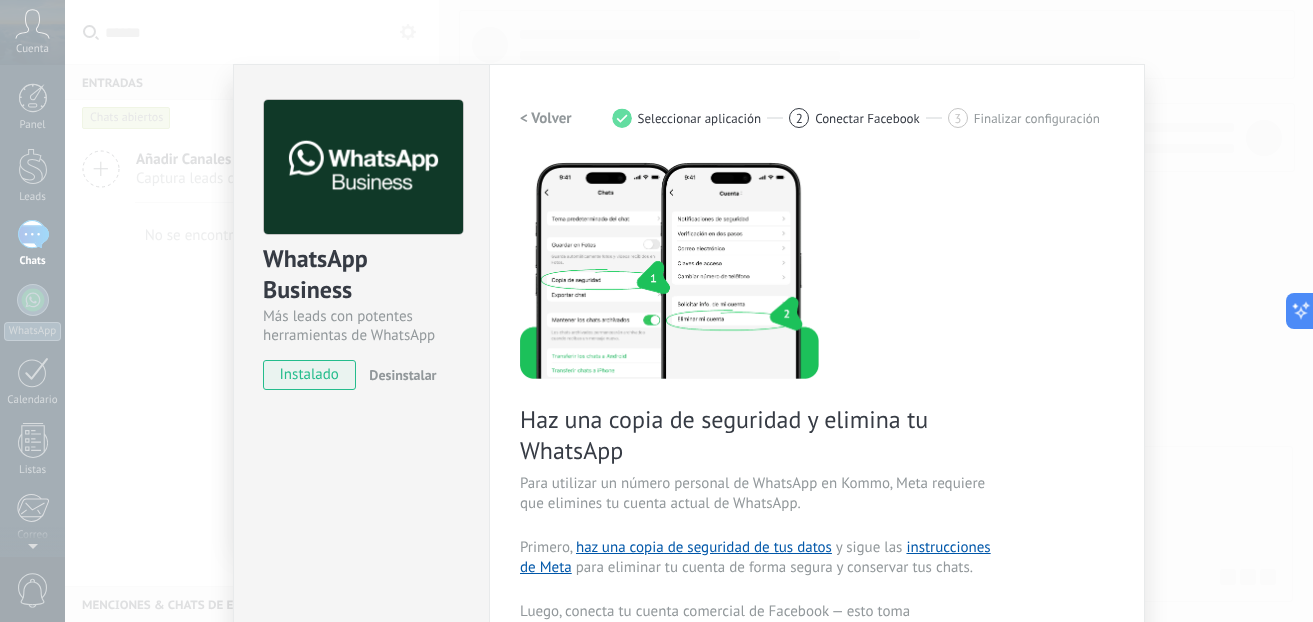 scroll, scrollTop: 0, scrollLeft: 0, axis: both 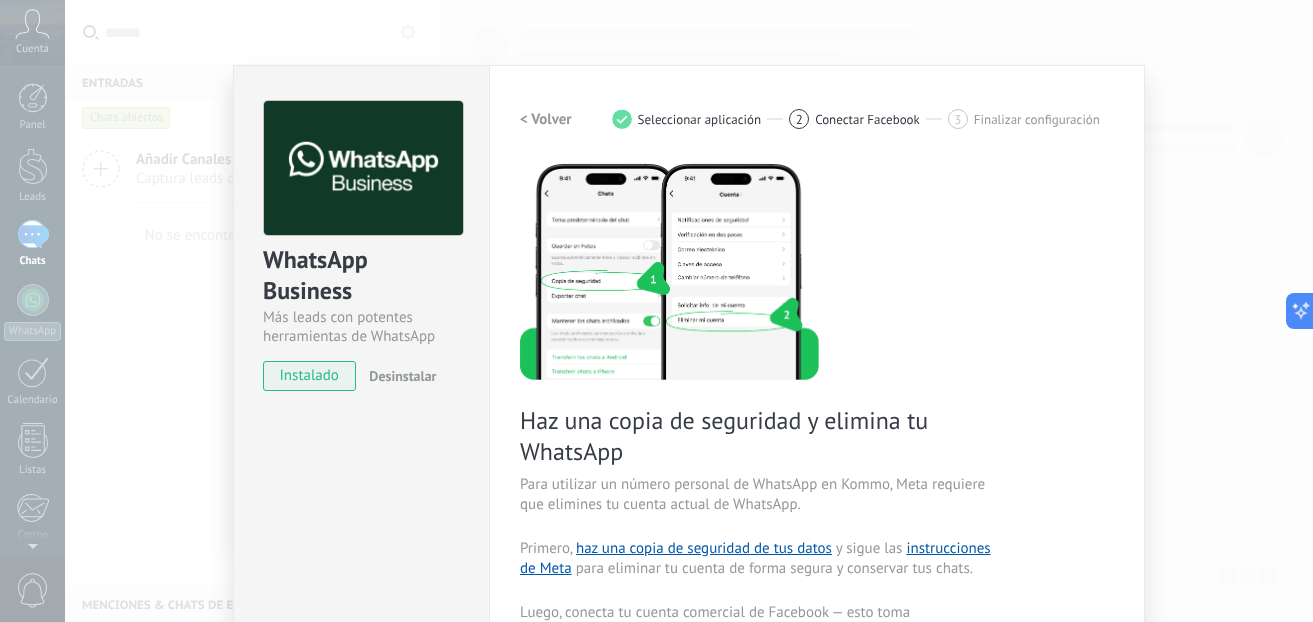 click on "WhatsApp Business Más leads con potentes herramientas de WhatsApp instalado Desinstalar ¿Quieres probar la integración primero?   Escanea el código QR   para ver cómo funciona. ¿Quieres probar la integración primero?   Escanea el código QR   para ver cómo funciona. Configuraciones Autorizaciones This tab logs the users who have granted integration access to this account. If you want to to remove a user's ability to send requests to the account on behalf of this integration, you can revoke access. If access is revoked from all users, the integration will stop working. This app is installed, but no one has given it access yet. WhatsApp Cloud API más _:  Guardar < Volver 1 Seleccionar aplicación 2 Conectar Facebook  3 Finalizar configuración Haz una copia de seguridad y elimina tu WhatsApp Para utilizar un número personal de WhatsApp en Kommo, Meta requiere que elimines tu cuenta actual de WhatsApp. Primero,    haz una copia de seguridad de tus datos   y sigue las   instrucciones de Meta" at bounding box center [689, 311] 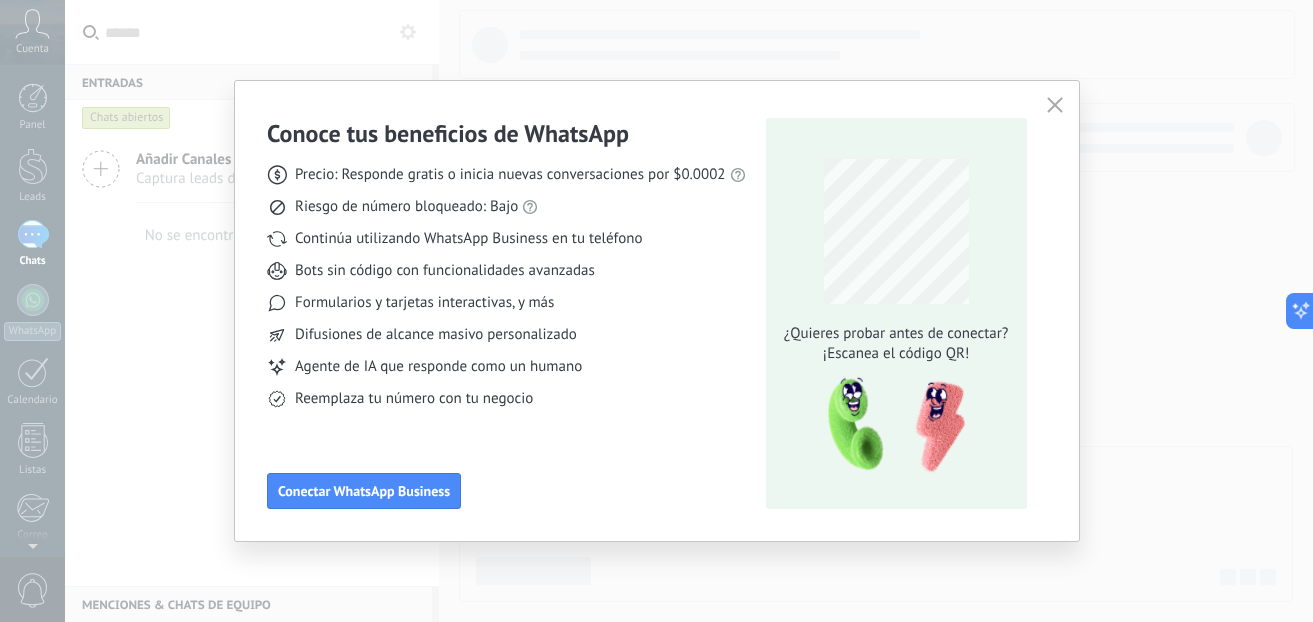 click 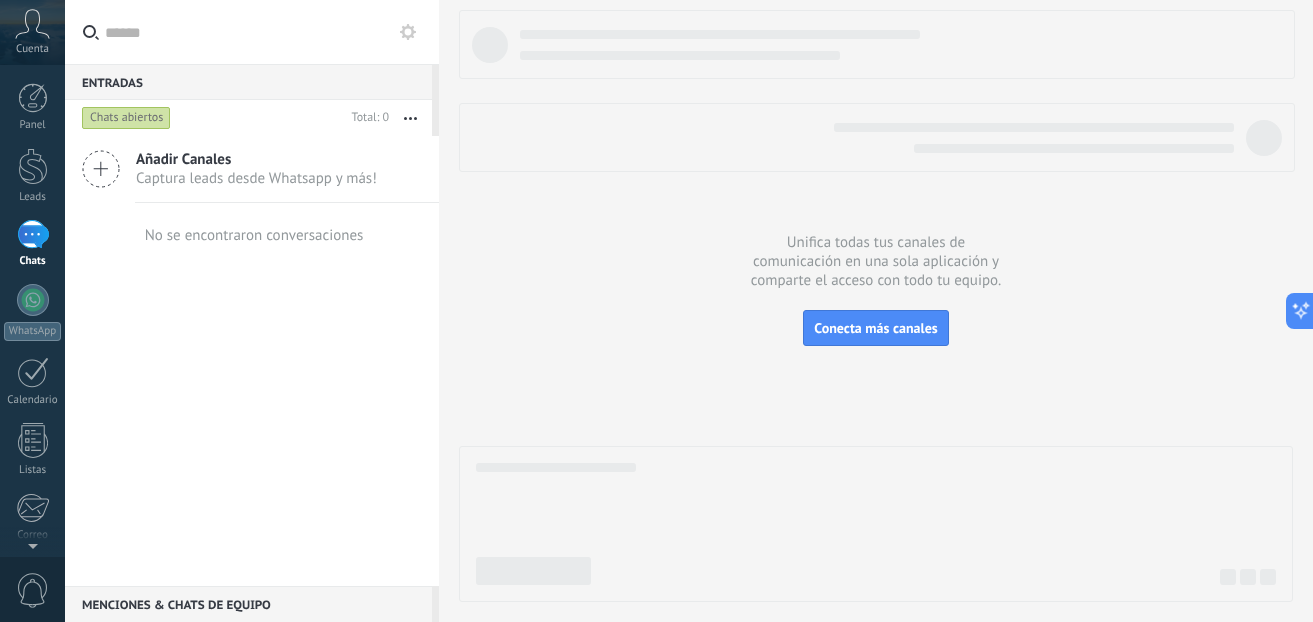scroll, scrollTop: 211, scrollLeft: 0, axis: vertical 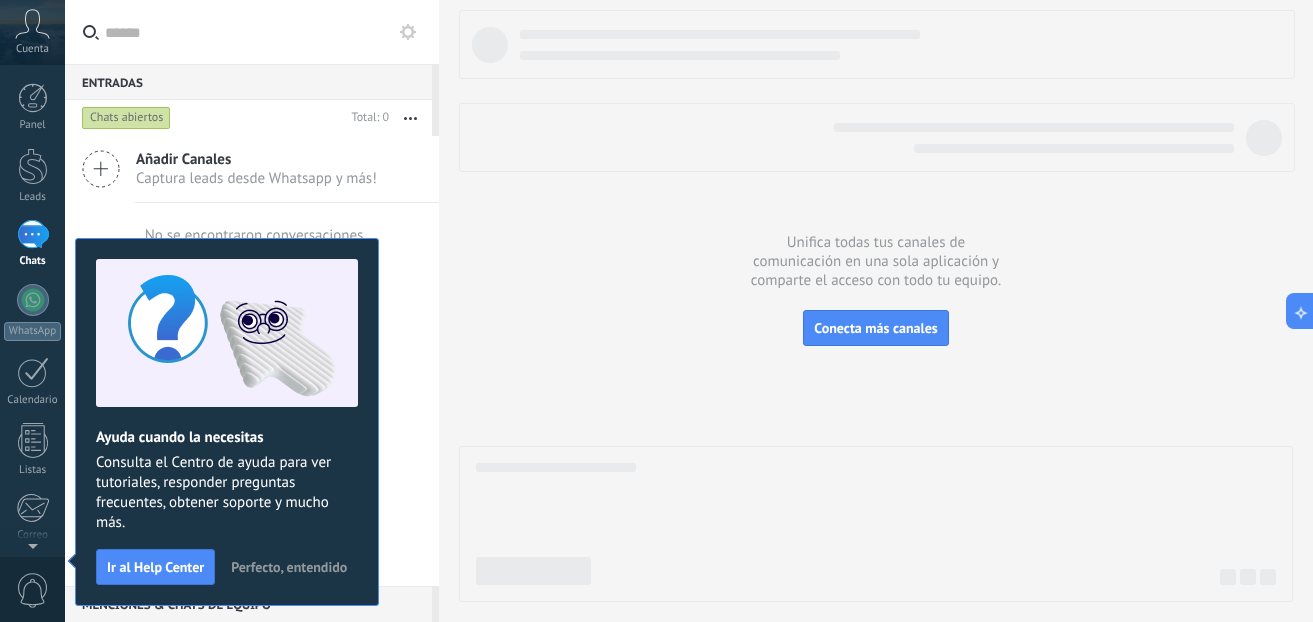 click on "Añadir Canales" at bounding box center [256, 159] 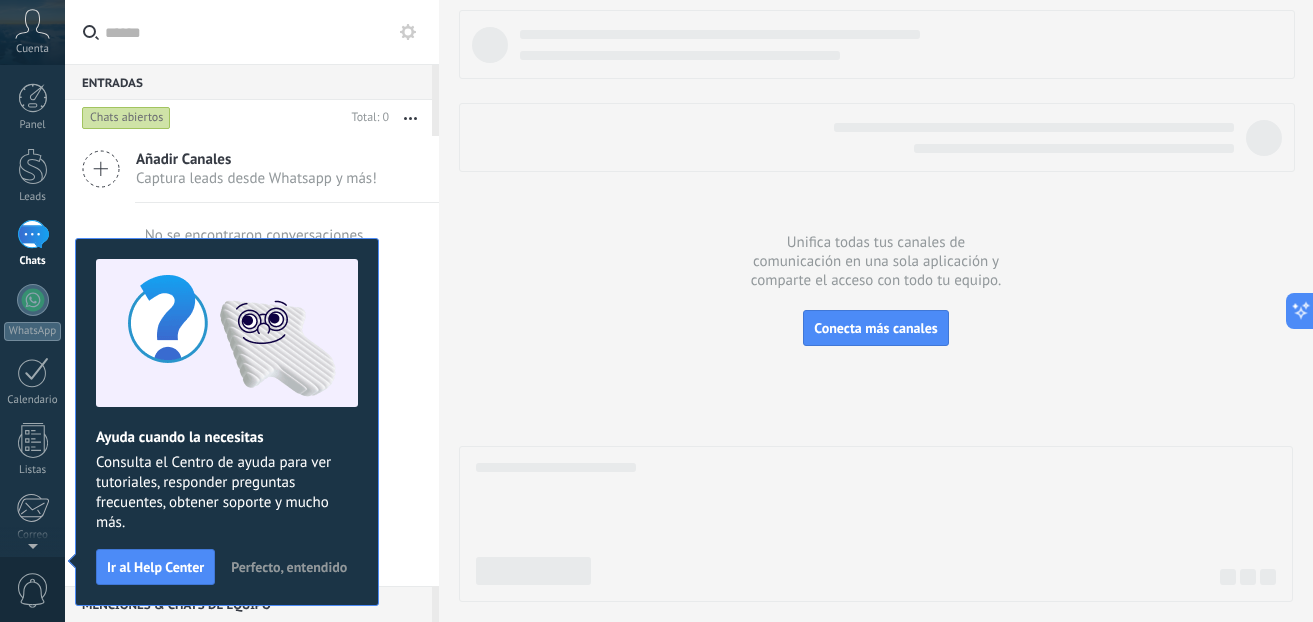 click on "Bots" at bounding box center (0, 0) 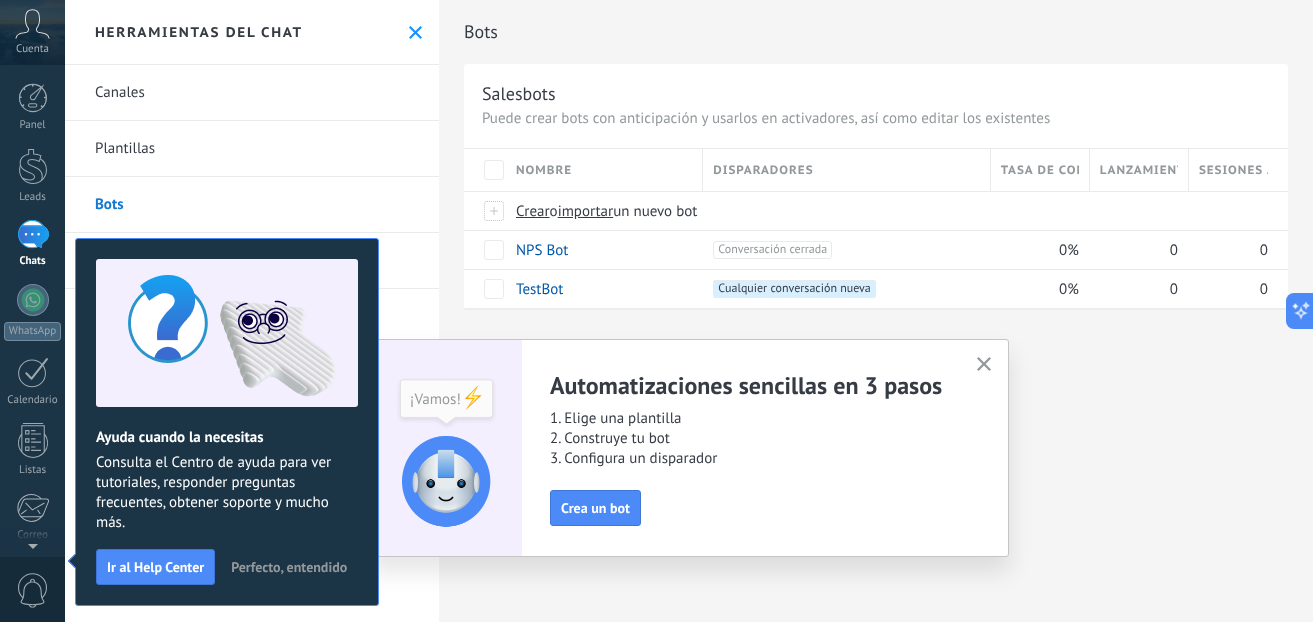 click 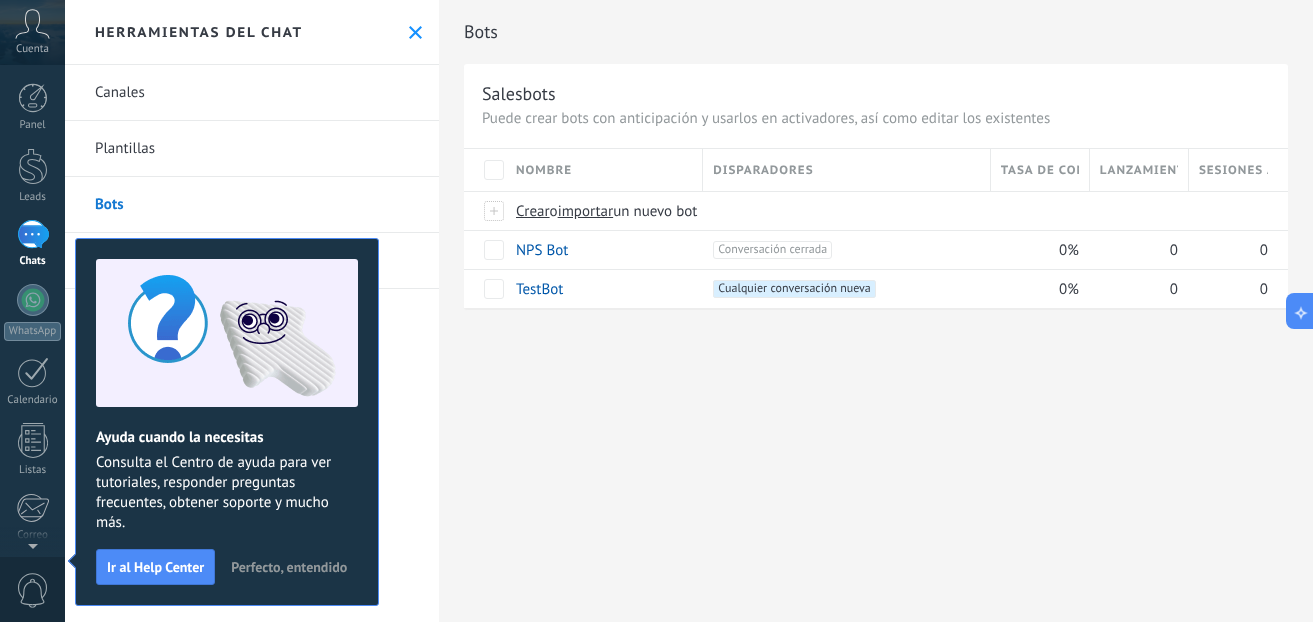 click at bounding box center [33, 234] 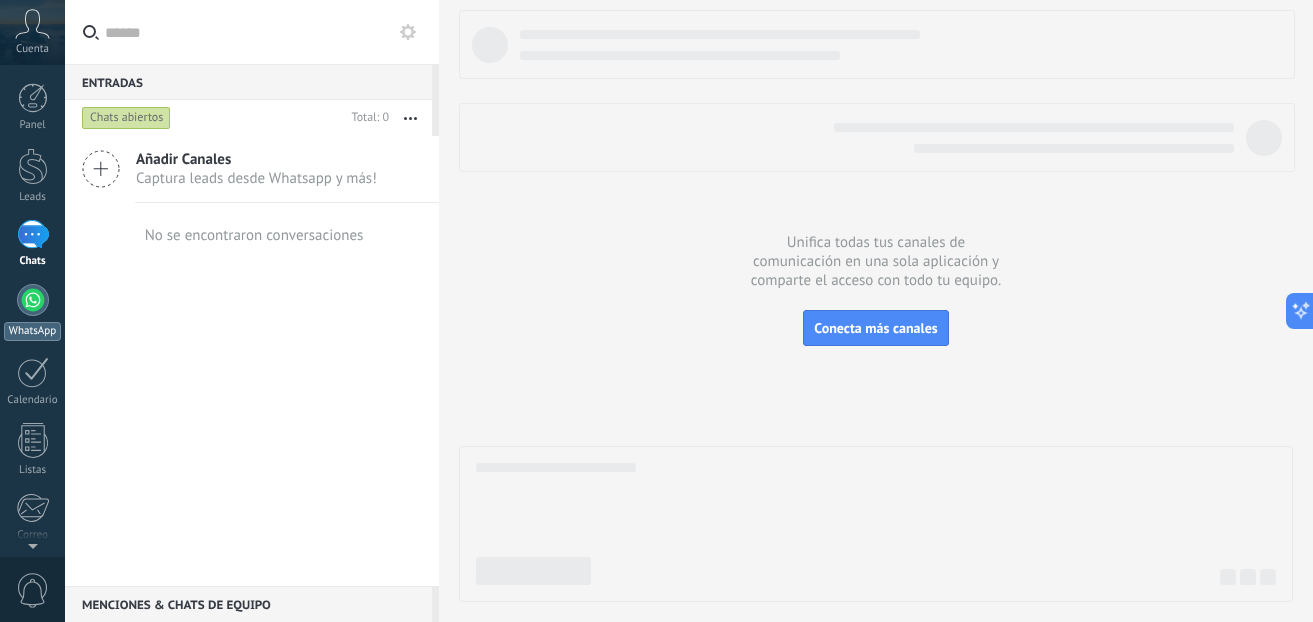 click at bounding box center (33, 300) 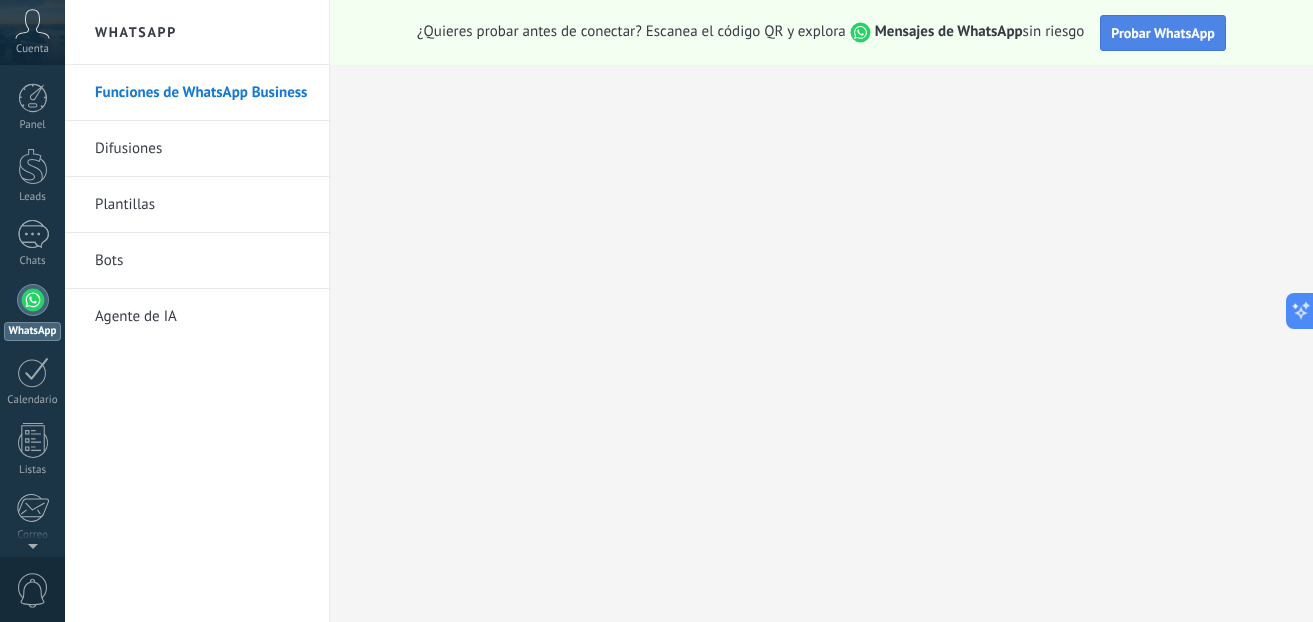 click on "Probar WhatsApp" at bounding box center (1163, 33) 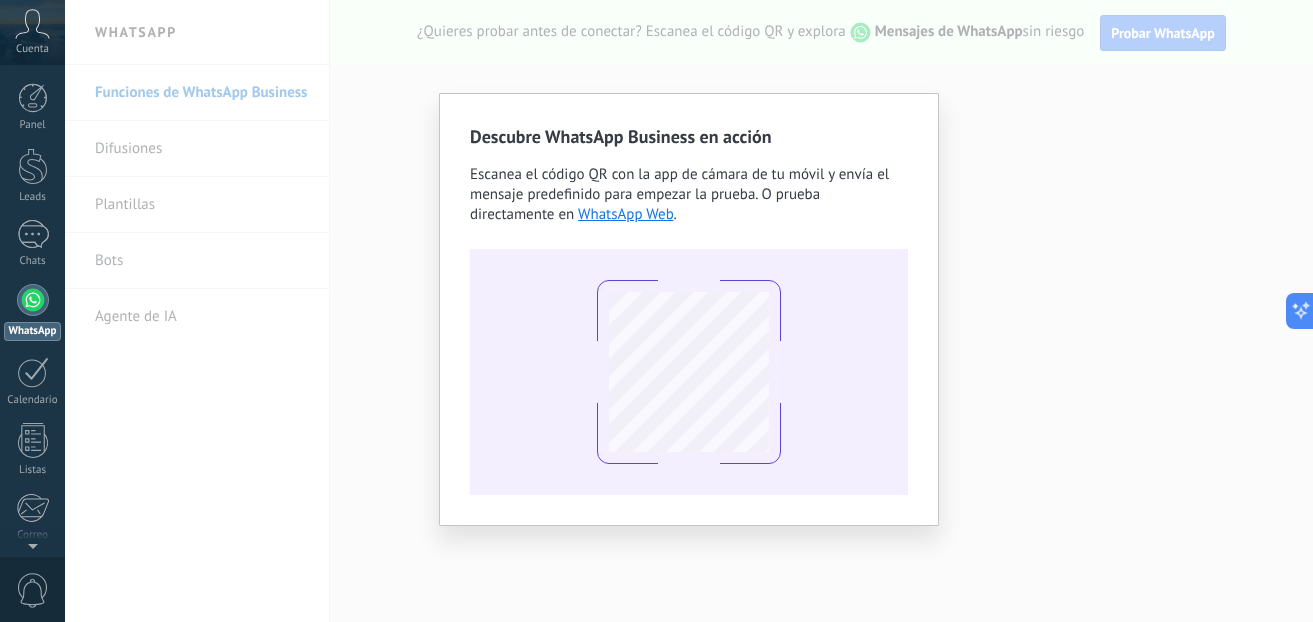 click on "Descubre WhatsApp Business en acción Escanea el código QR con la app de cámara de tu móvil y envía el mensaje predefinido para empezar la prueba. O prueba directamente en   WhatsApp Web ." at bounding box center (689, 311) 